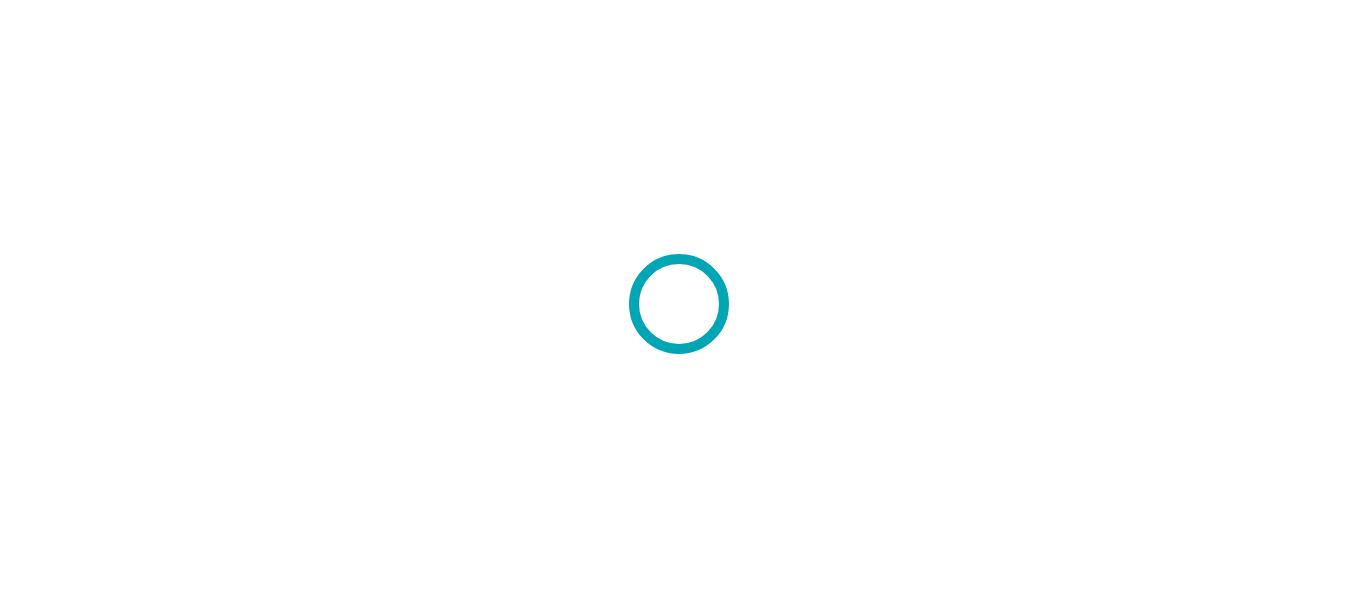 scroll, scrollTop: 0, scrollLeft: 0, axis: both 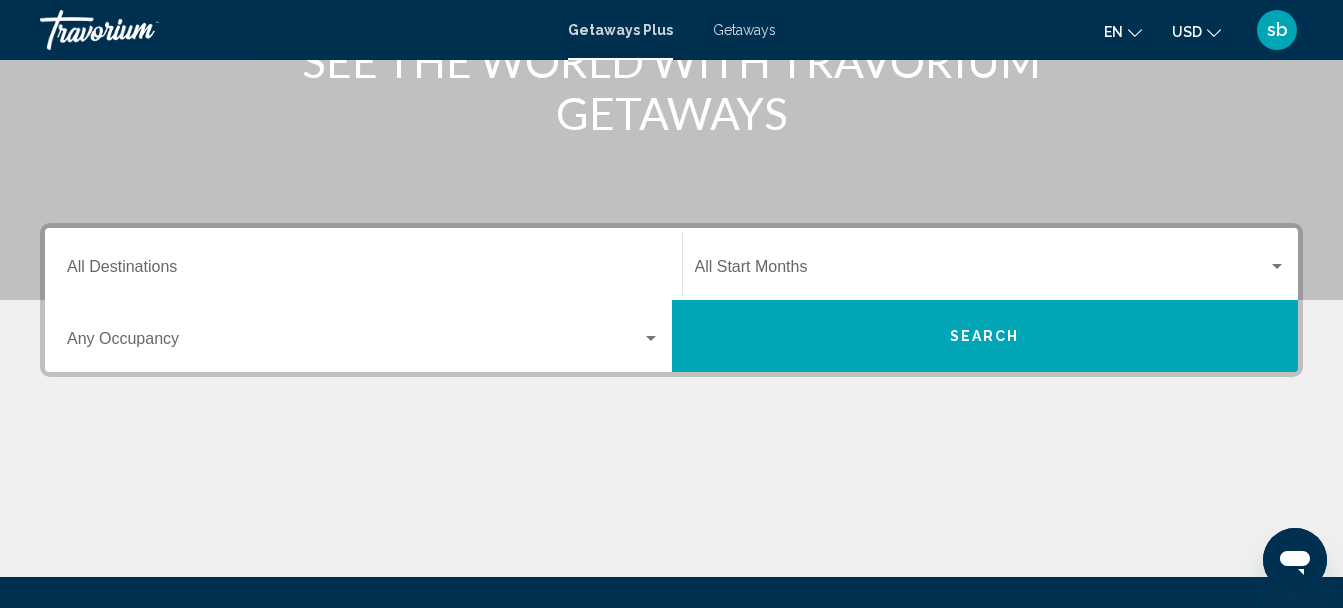click on "Destination All Destinations" at bounding box center (363, 264) 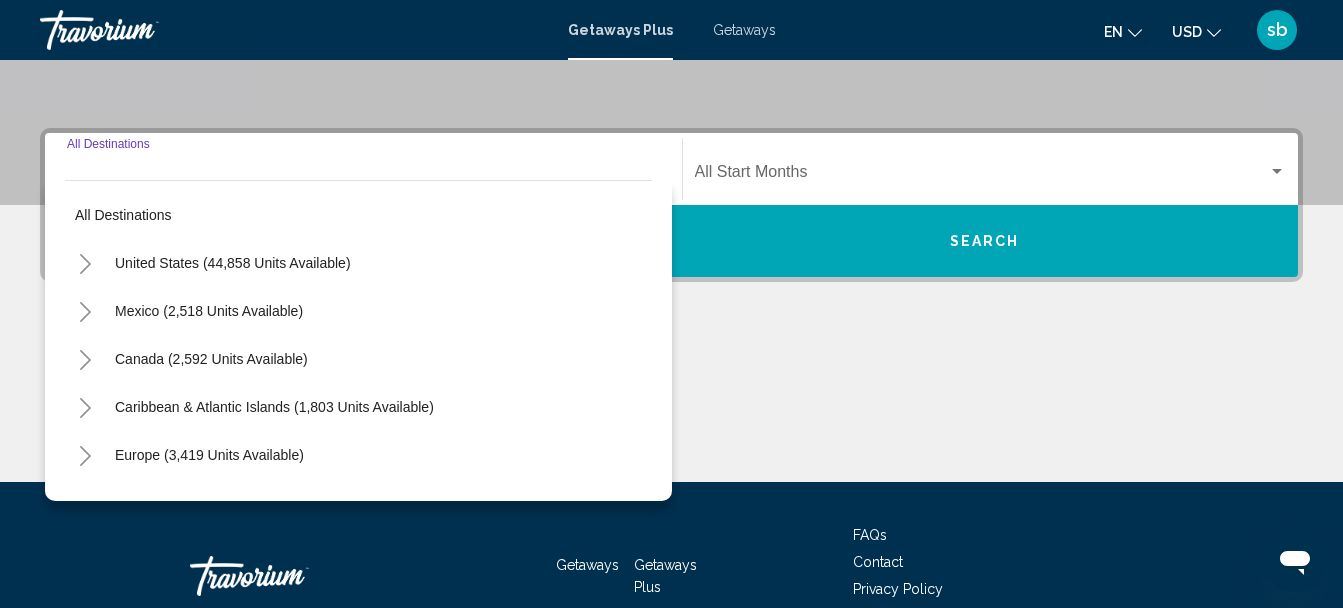 scroll, scrollTop: 458, scrollLeft: 0, axis: vertical 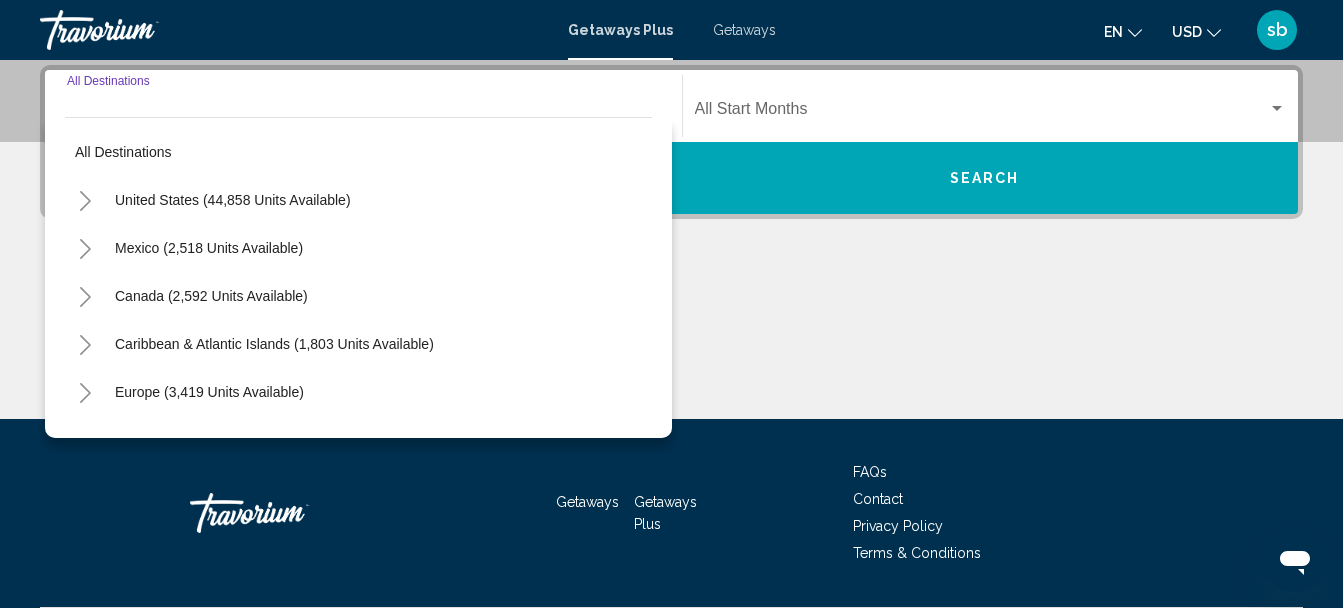click at bounding box center [671, 344] 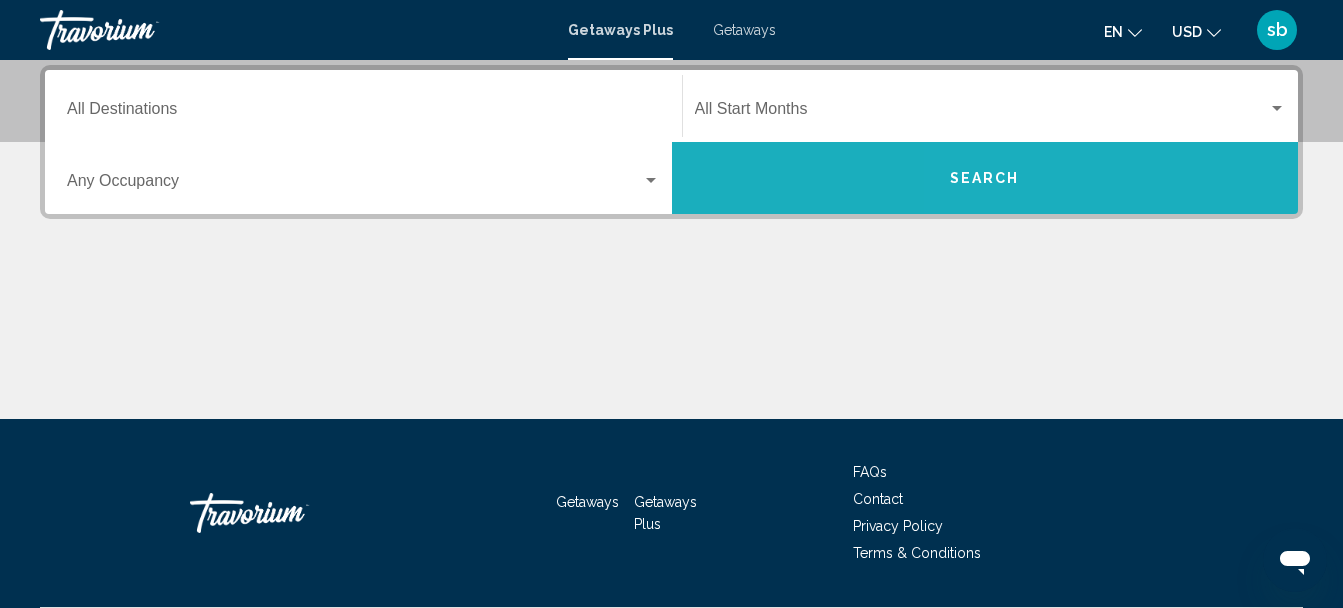 click on "Search" at bounding box center (985, 178) 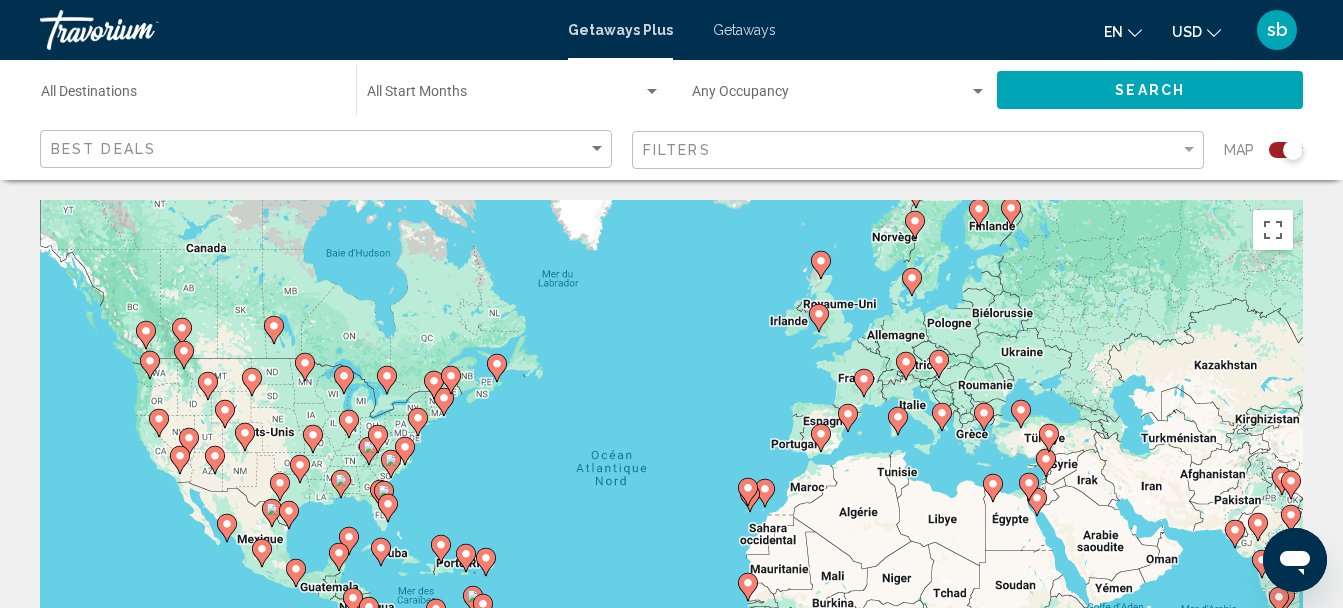 click 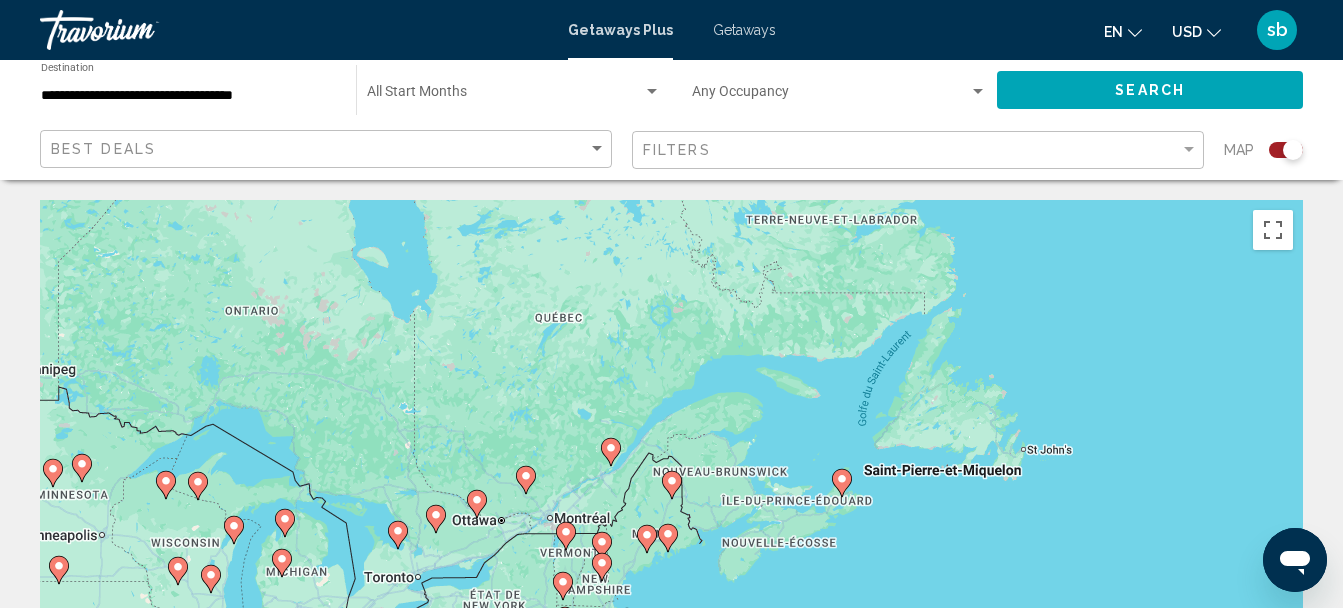 click at bounding box center (672, 485) 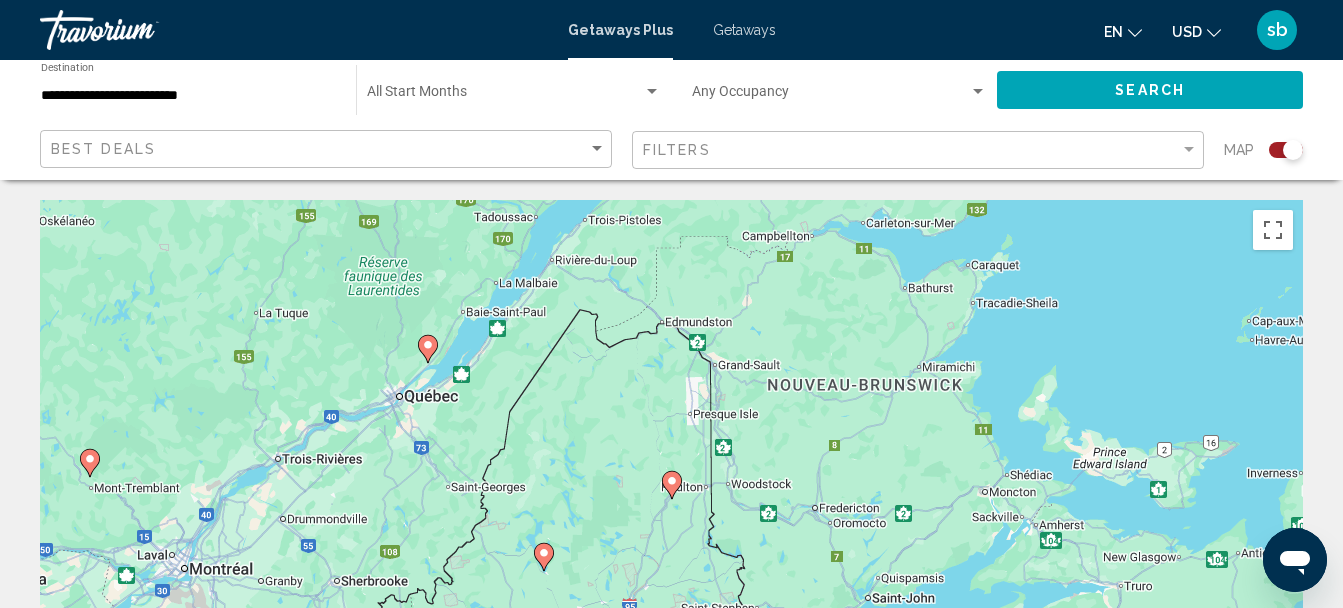 click 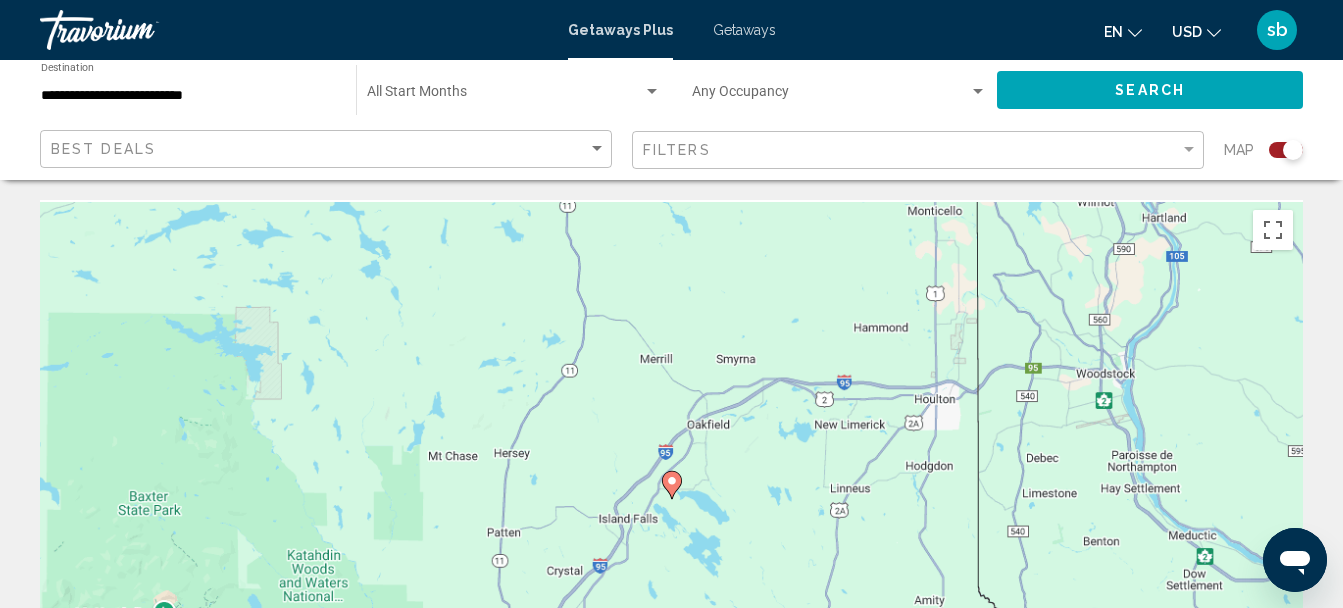 click 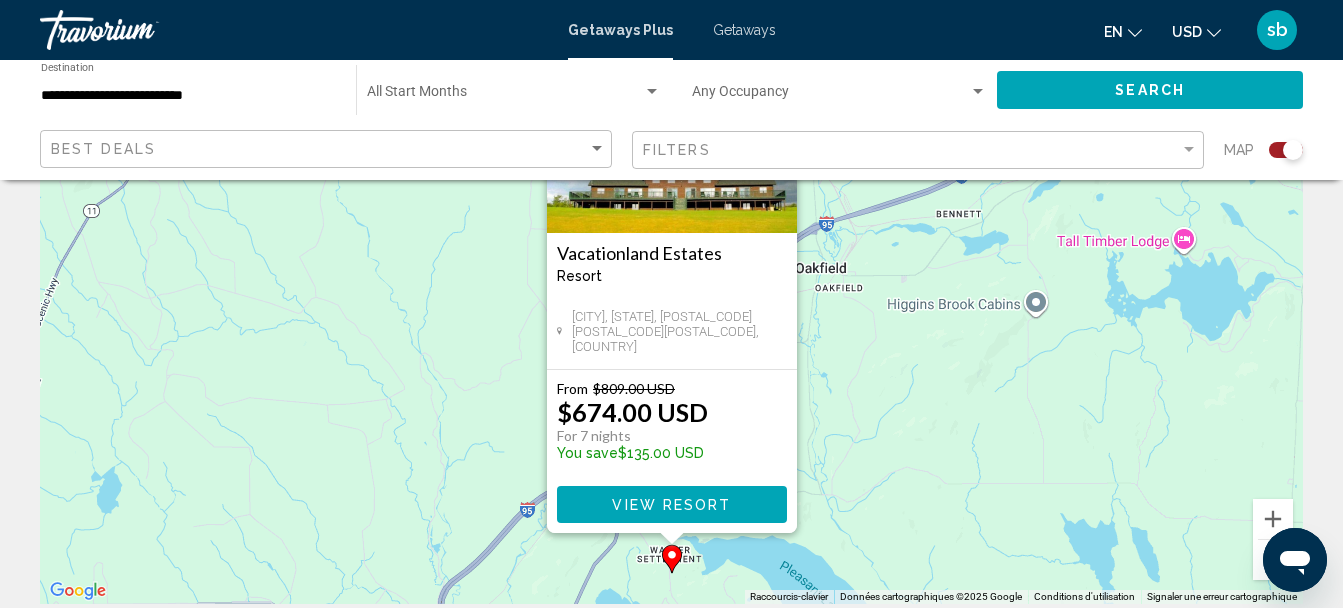 scroll, scrollTop: 0, scrollLeft: 0, axis: both 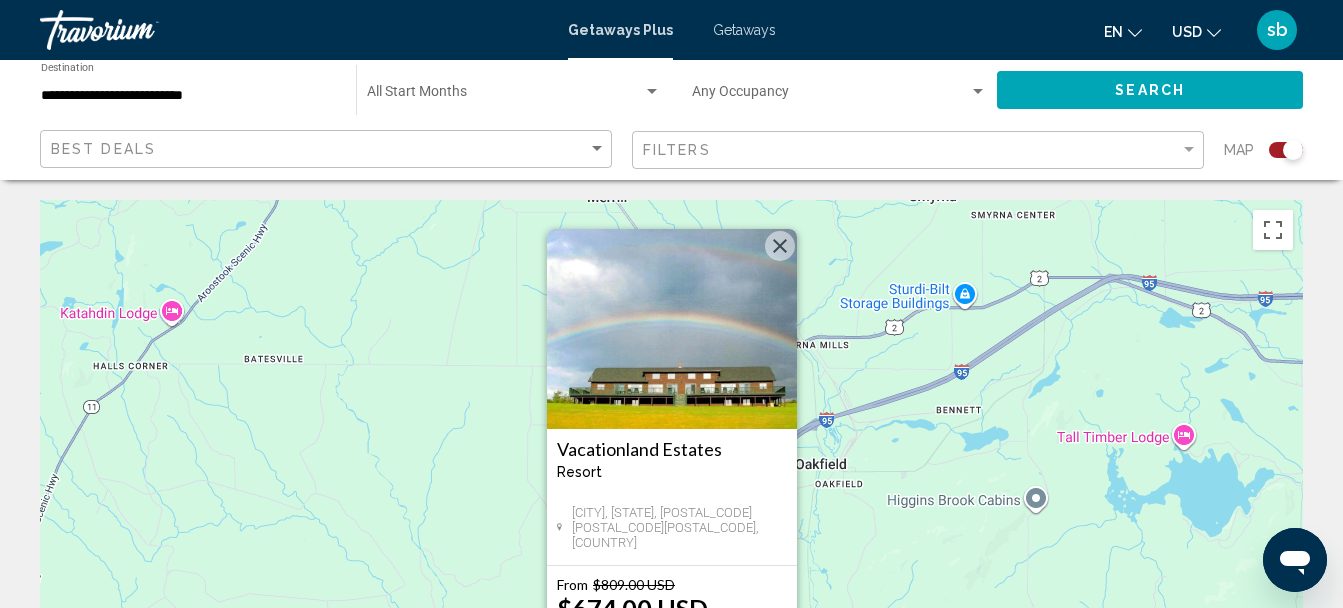 click on "Best Deals" 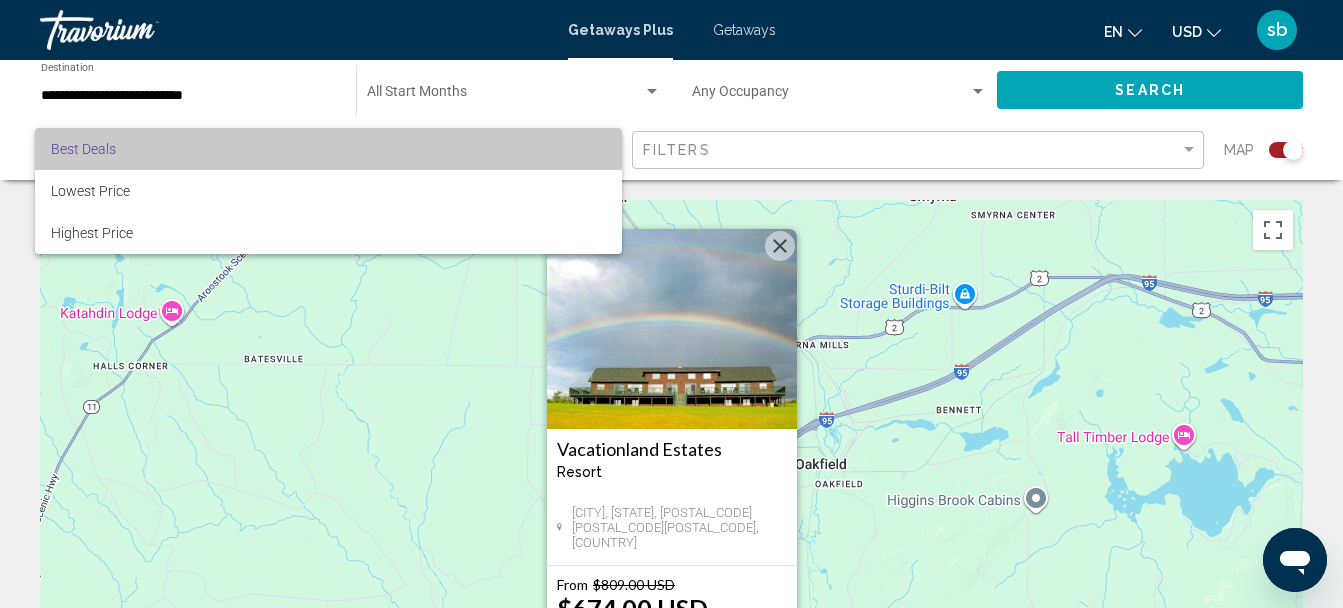 click on "Best Deals" at bounding box center [328, 149] 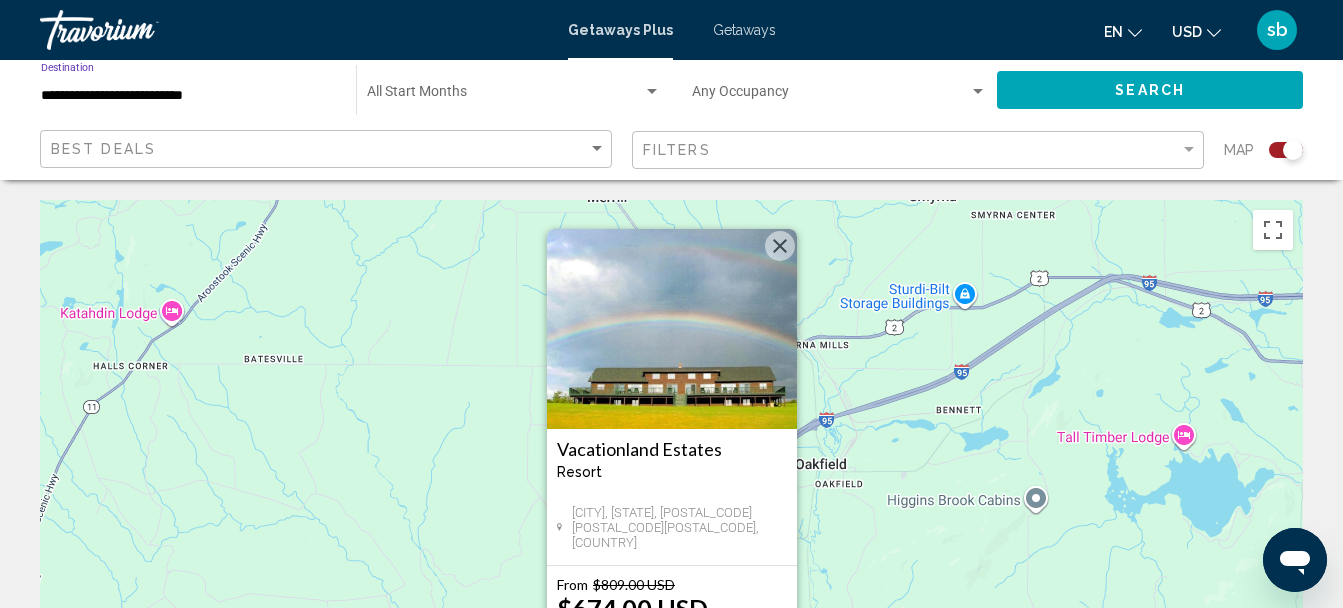 click on "**********" at bounding box center [188, 96] 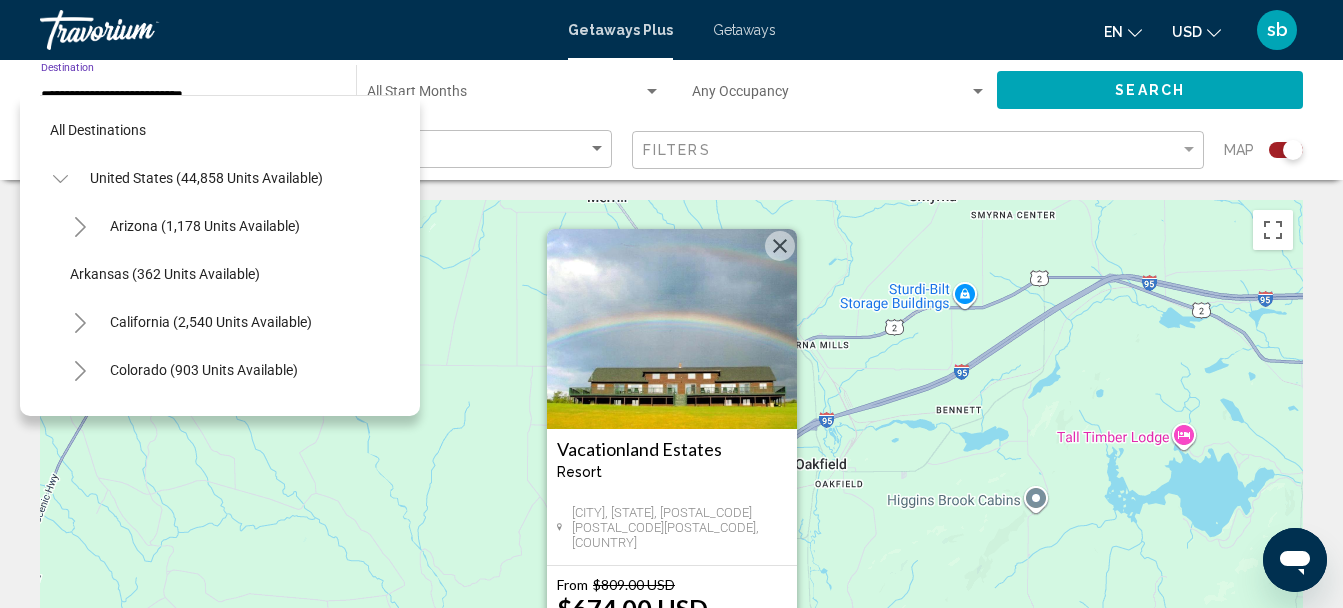 scroll, scrollTop: 751, scrollLeft: 0, axis: vertical 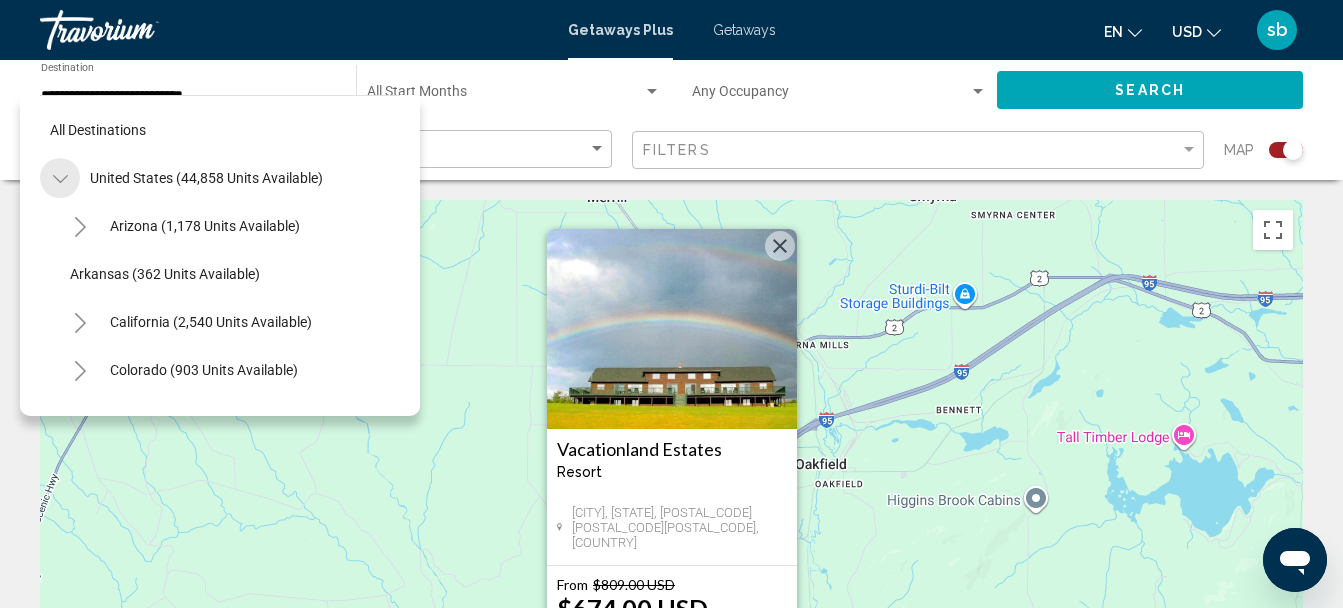 click 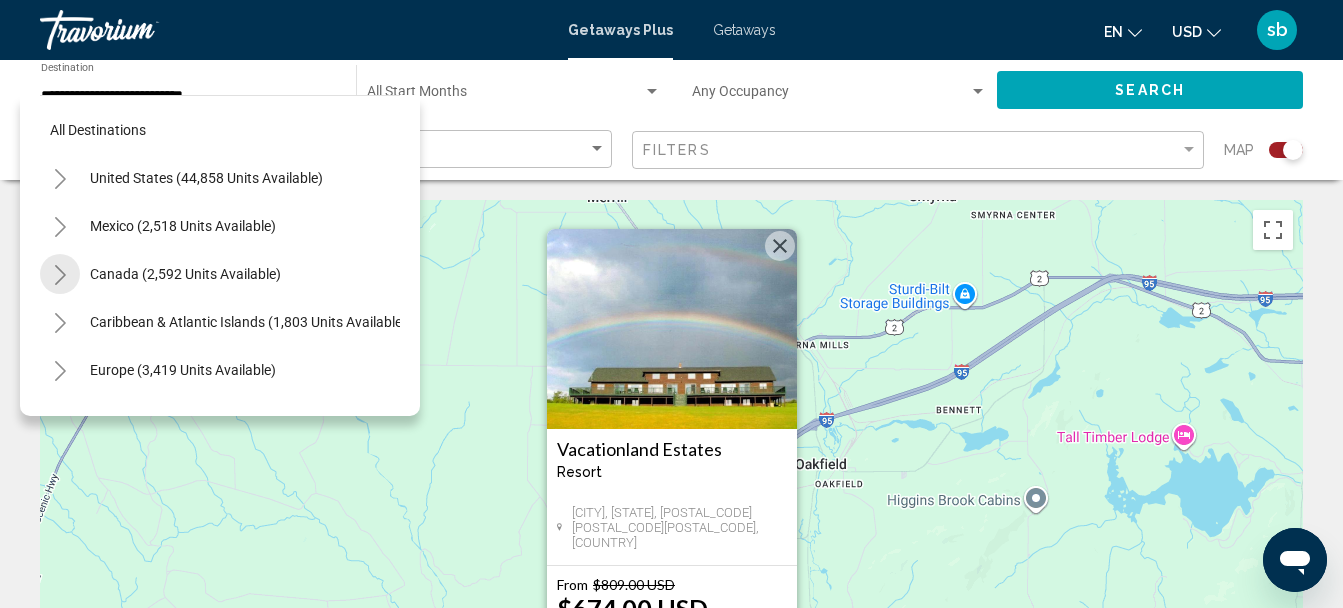 click 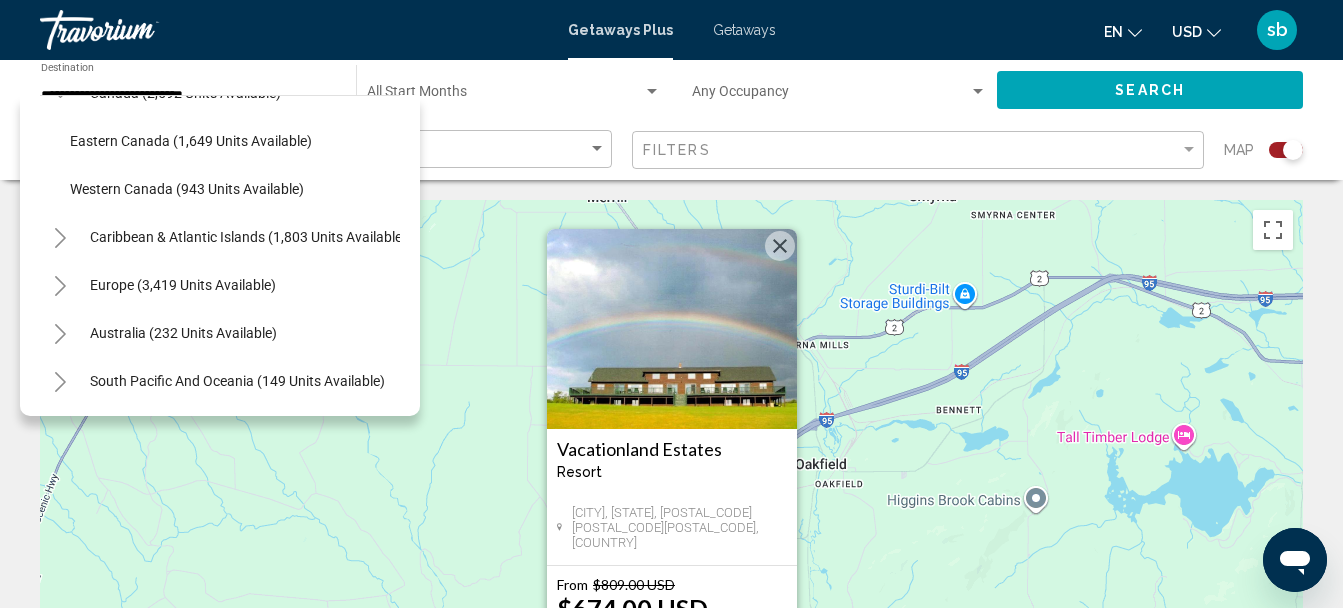 scroll, scrollTop: 200, scrollLeft: 0, axis: vertical 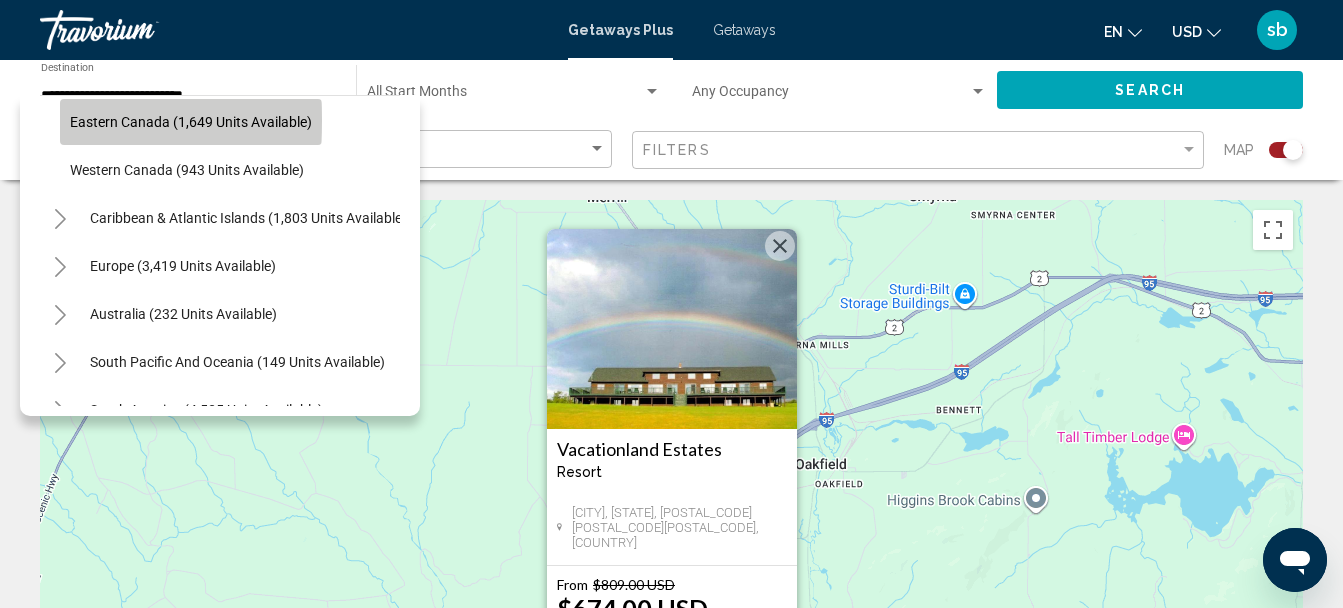 click on "Eastern Canada (1,649 units available)" 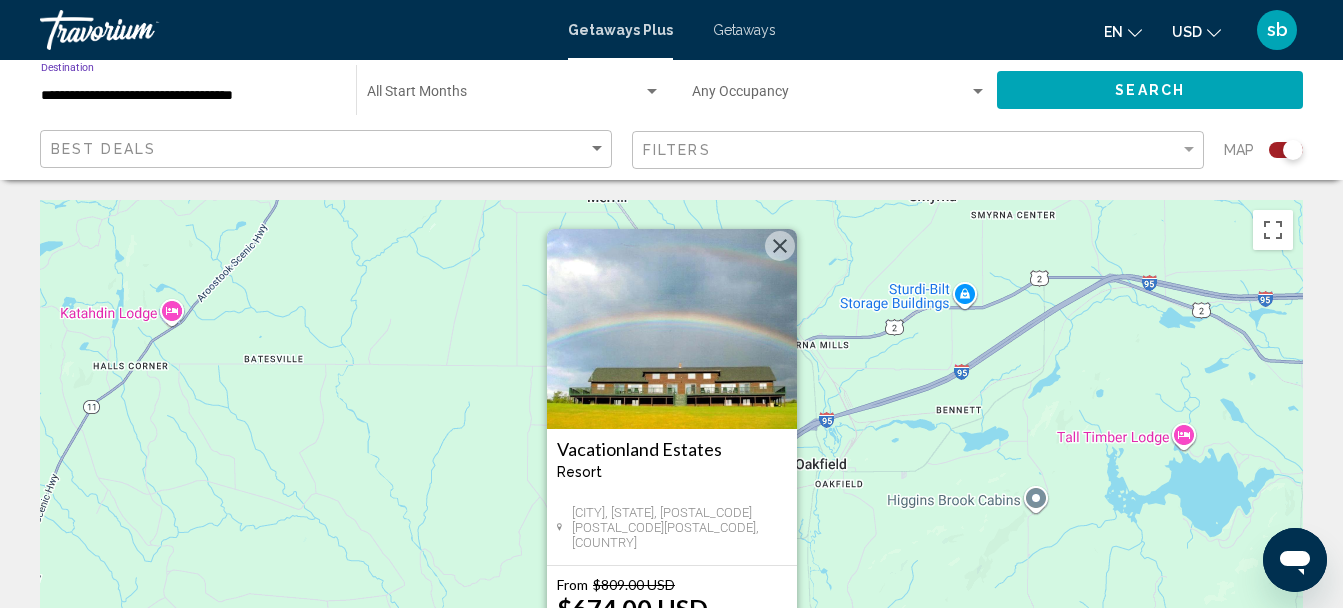 click on "Search" 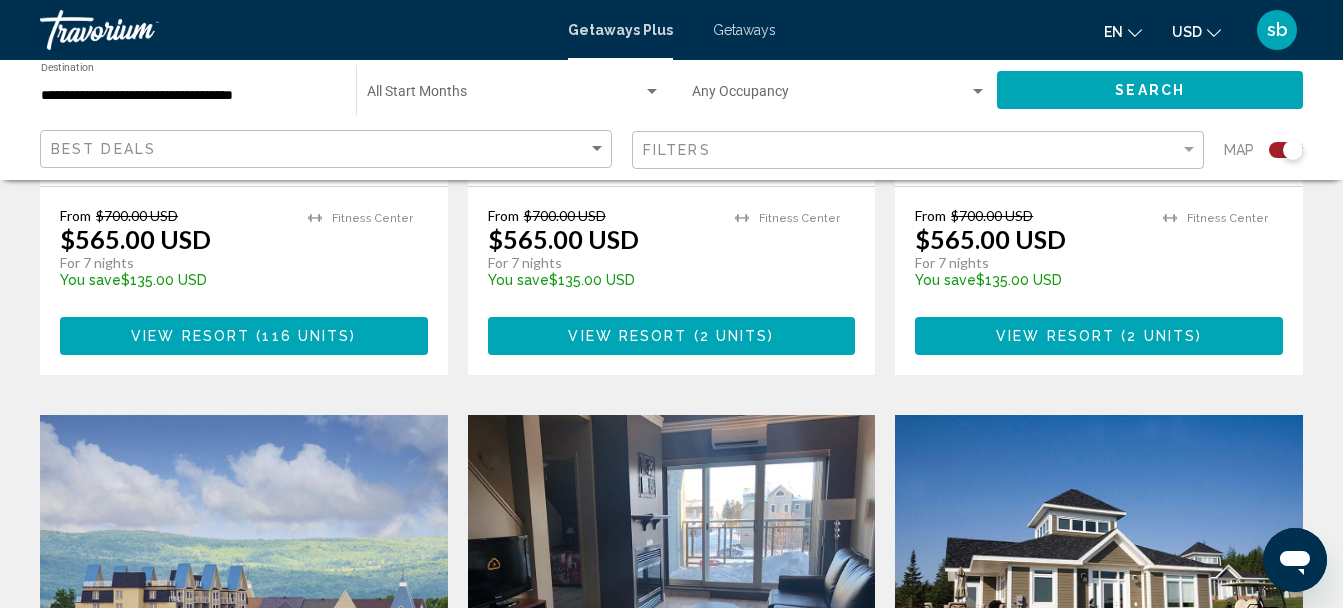 scroll, scrollTop: 1900, scrollLeft: 0, axis: vertical 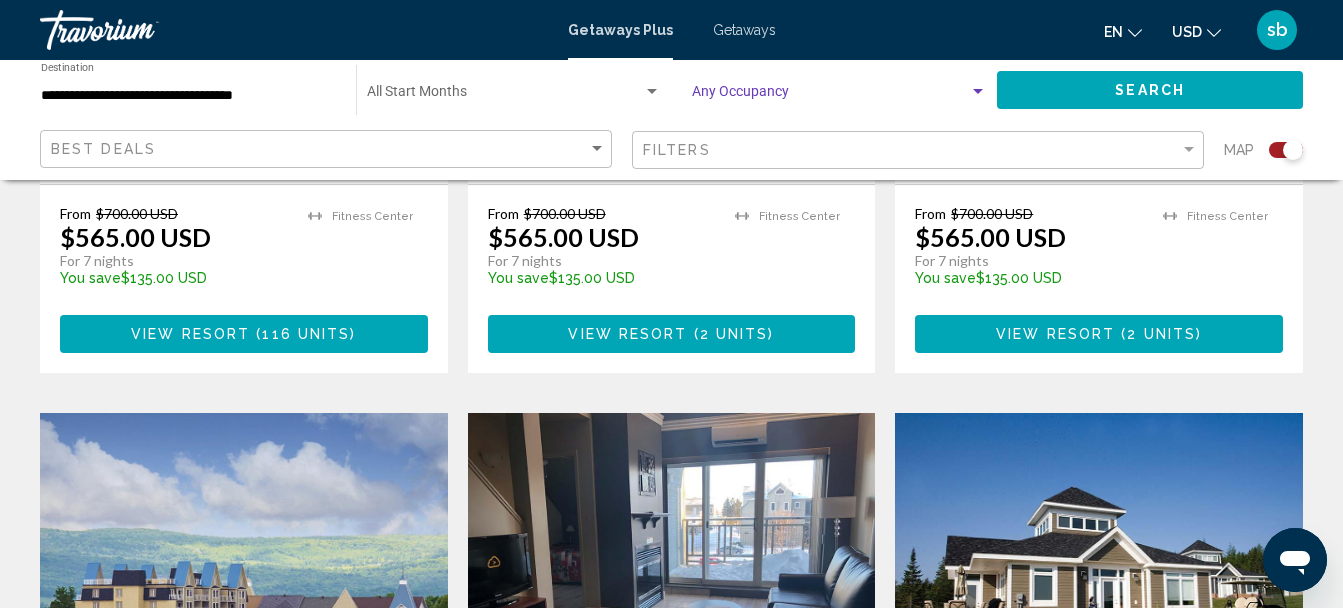 click at bounding box center (830, 96) 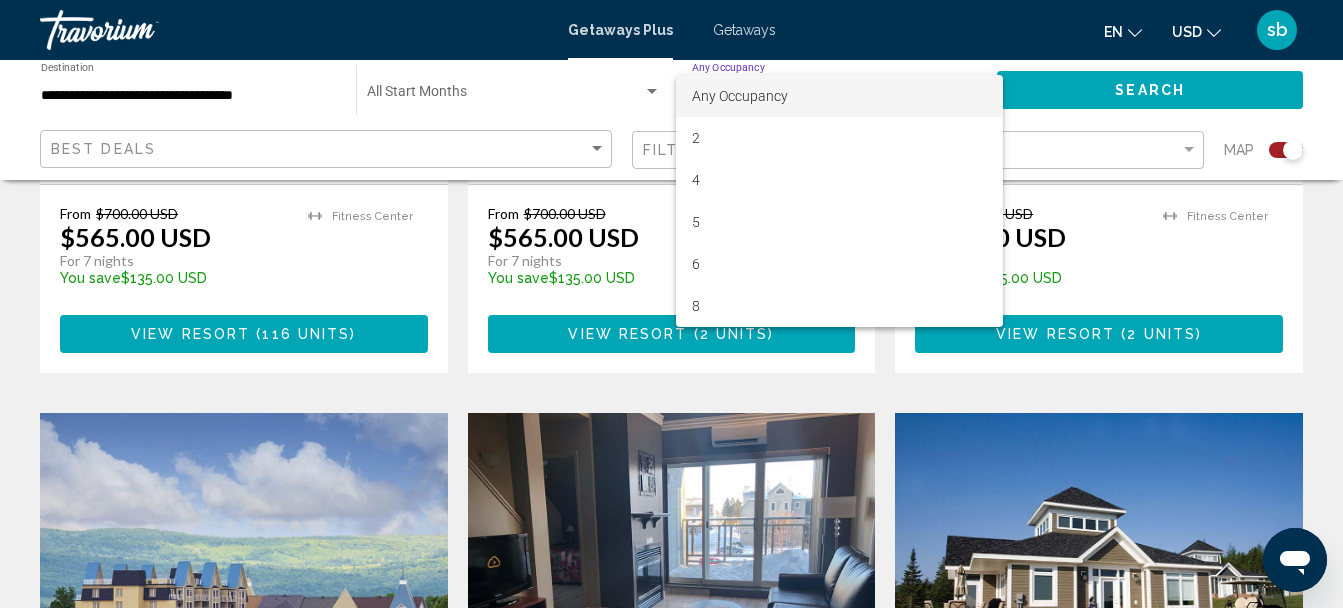 click on "Any Occupancy" at bounding box center [740, 96] 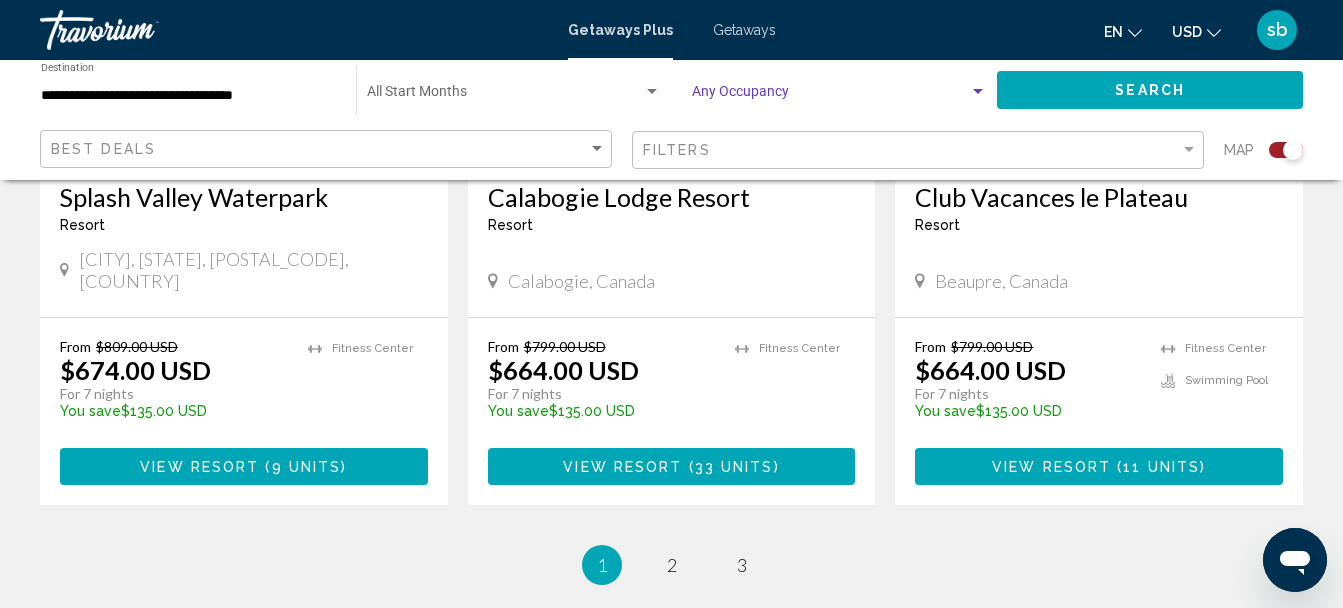 scroll, scrollTop: 3122, scrollLeft: 0, axis: vertical 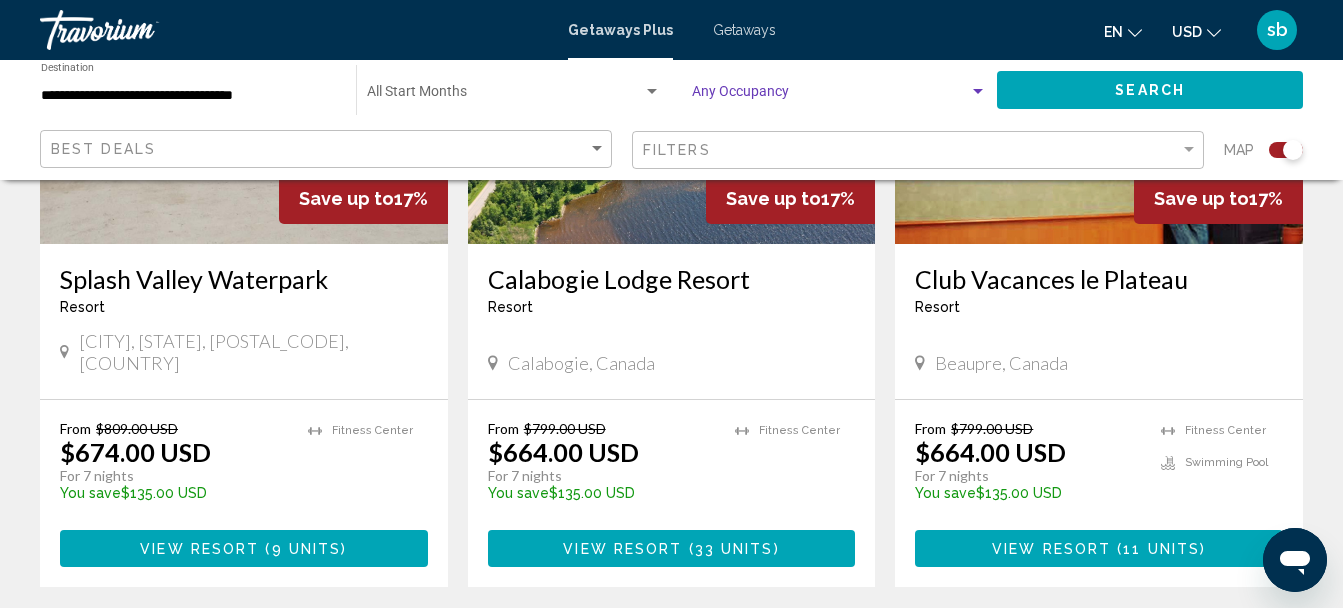 click on "Save up to  19%   Vitality Assurance Vacations  Resort  -  This is an adults only resort
[CITY], [STATE], [POSTAL_CODE], [COUNTRY] From $700.00 USD $565.00 USD For 7 nights You save  $135.00 USD   temp  2
Fitness Center View Resort    ( 83 units )  Save up to  19%   Vitality Assurance Vacations at Collingwood  Resort  -  This is an adults only resort
[CITY], [STATE], [POSTAL_CODE], [COUNTRY] From $700.00 USD $565.00 USD For 7 nights You save  $135.00 USD   temp  2
Fitness Center View Resort    ( 398 units )  Save up to  19%   Vitality DTD  Resort  -  This is an adults only resort
[CITY], [STATE], [POSTAL_CODE], [COUNTRY] From $700.00 USD $565.00 USD For 7 nights You save  $135.00 USD   temp  2
Fitness Center View Resort" at bounding box center [671, -803] 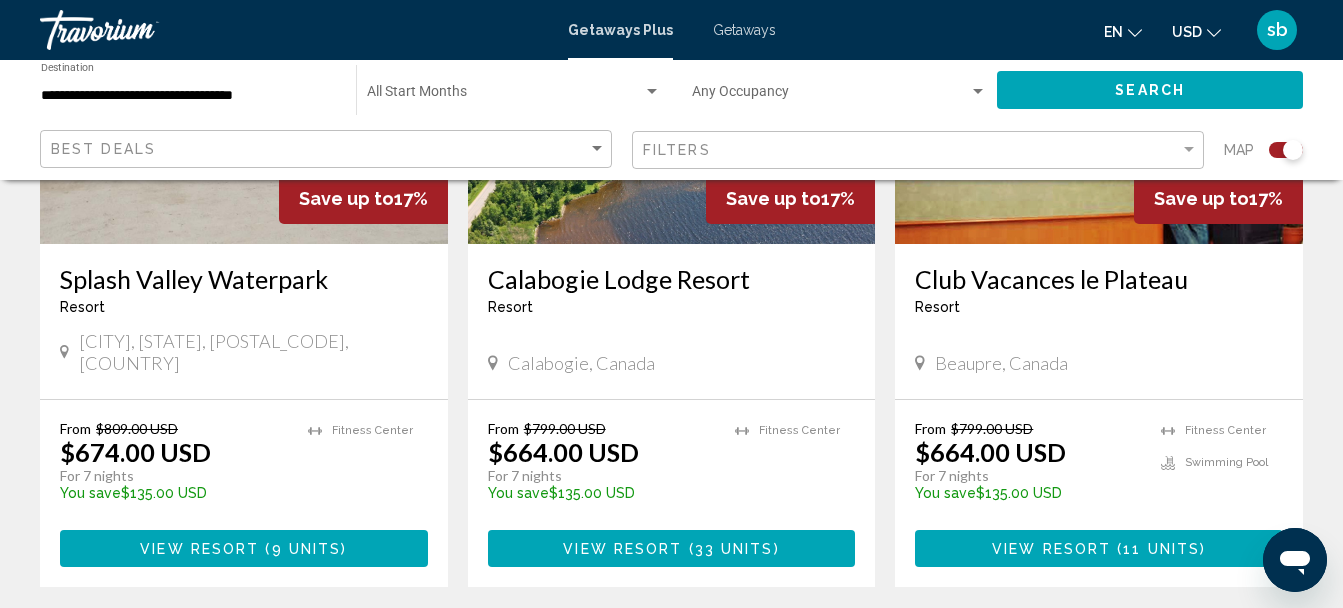 click on "2" at bounding box center (672, 647) 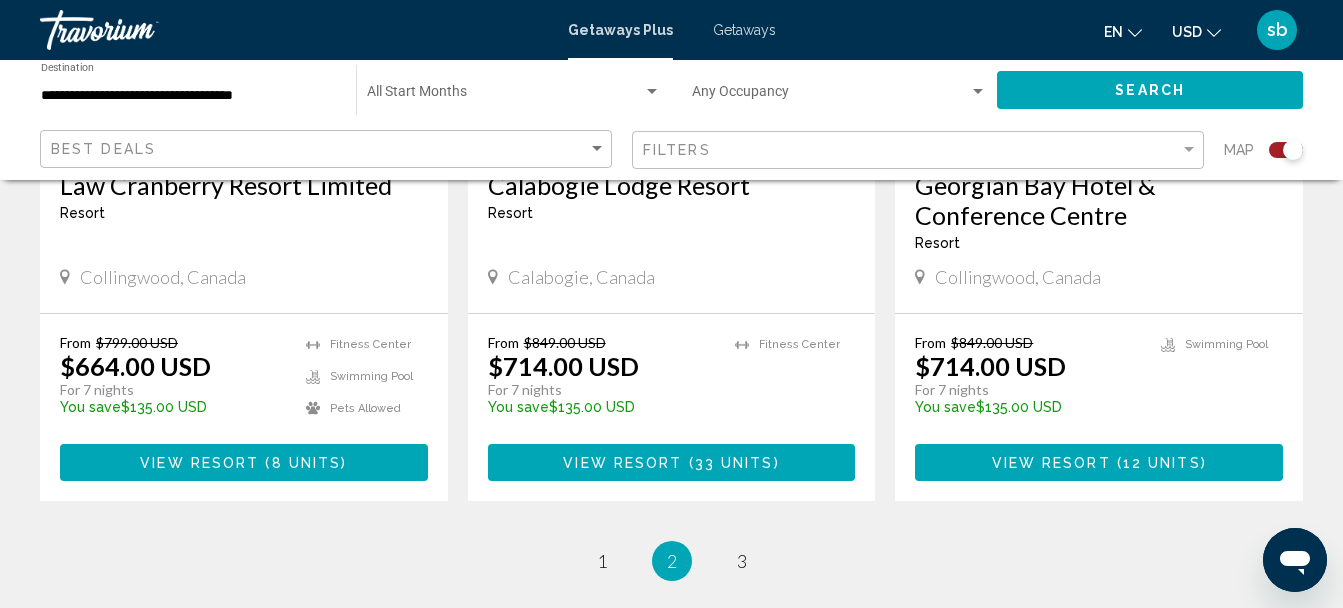scroll, scrollTop: 3200, scrollLeft: 0, axis: vertical 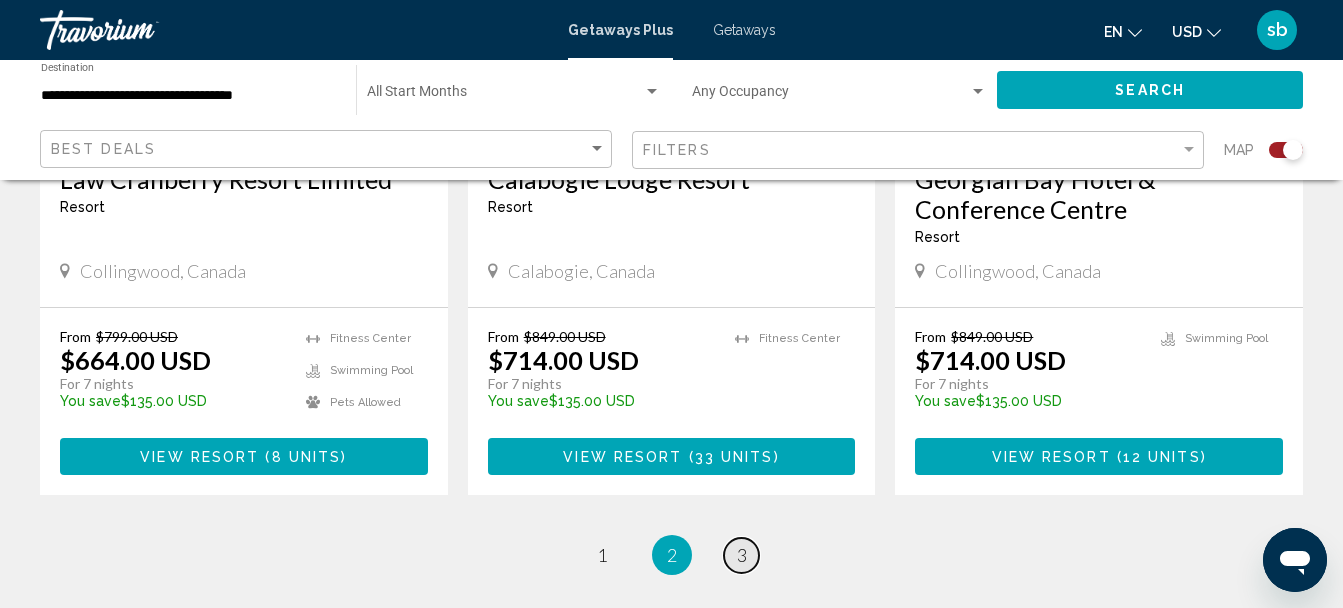 click on "3" at bounding box center [742, 555] 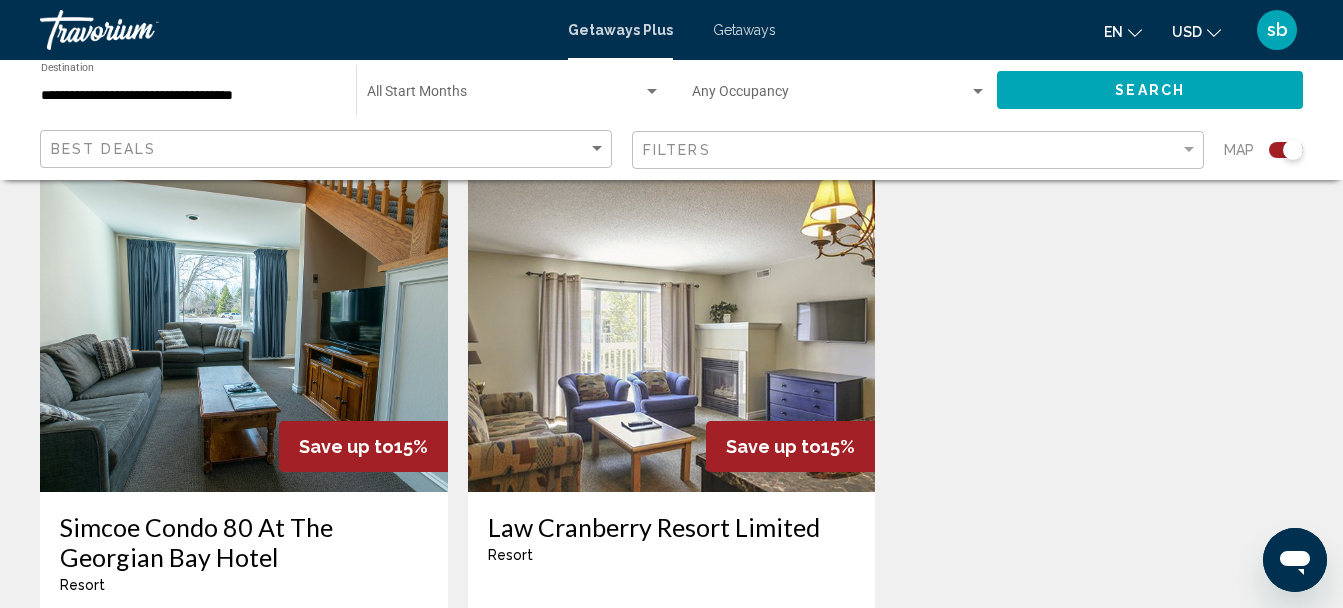 scroll, scrollTop: 1318, scrollLeft: 0, axis: vertical 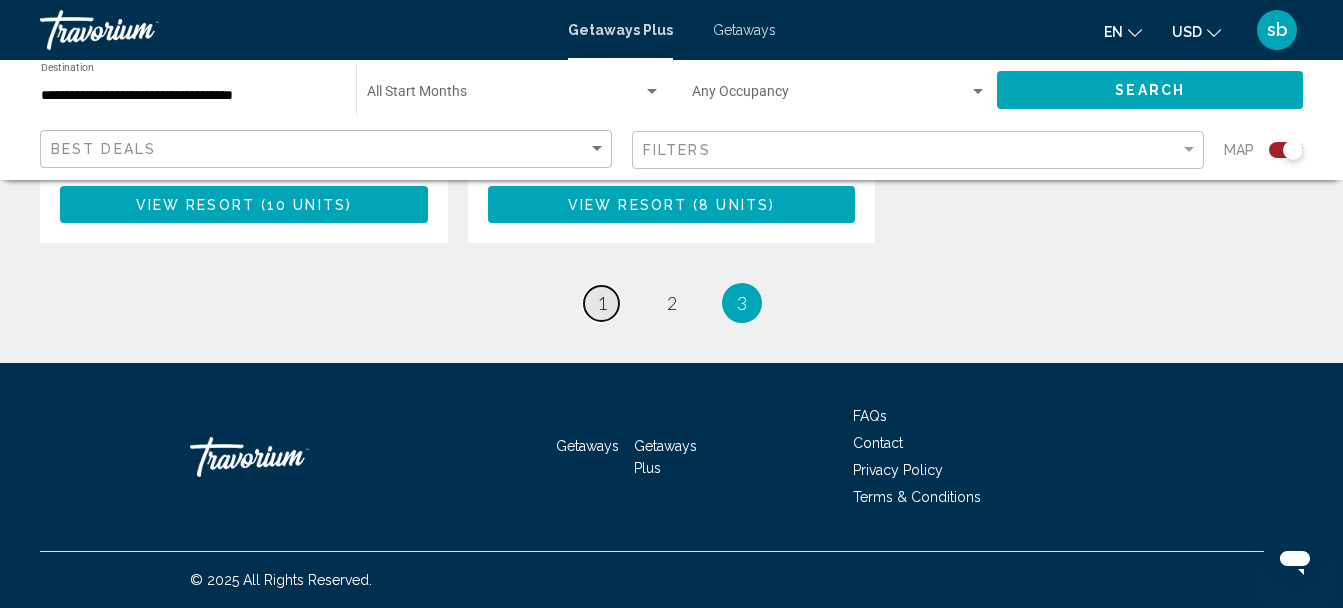 click on "page  1" at bounding box center (601, 303) 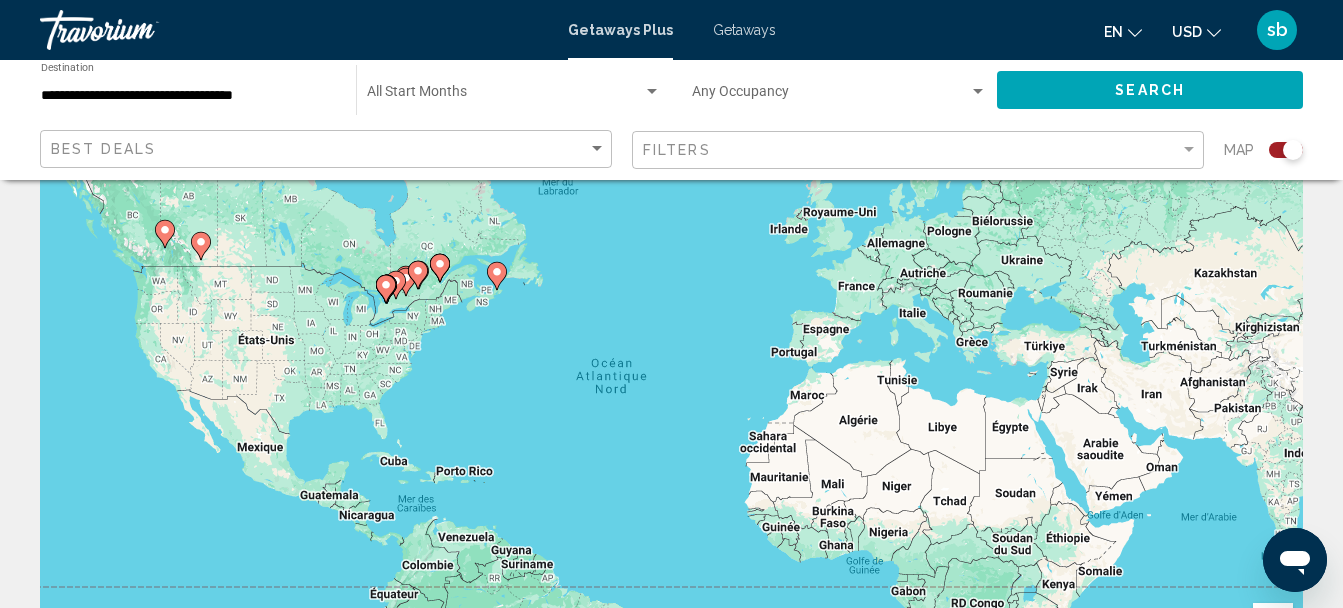 scroll, scrollTop: 0, scrollLeft: 0, axis: both 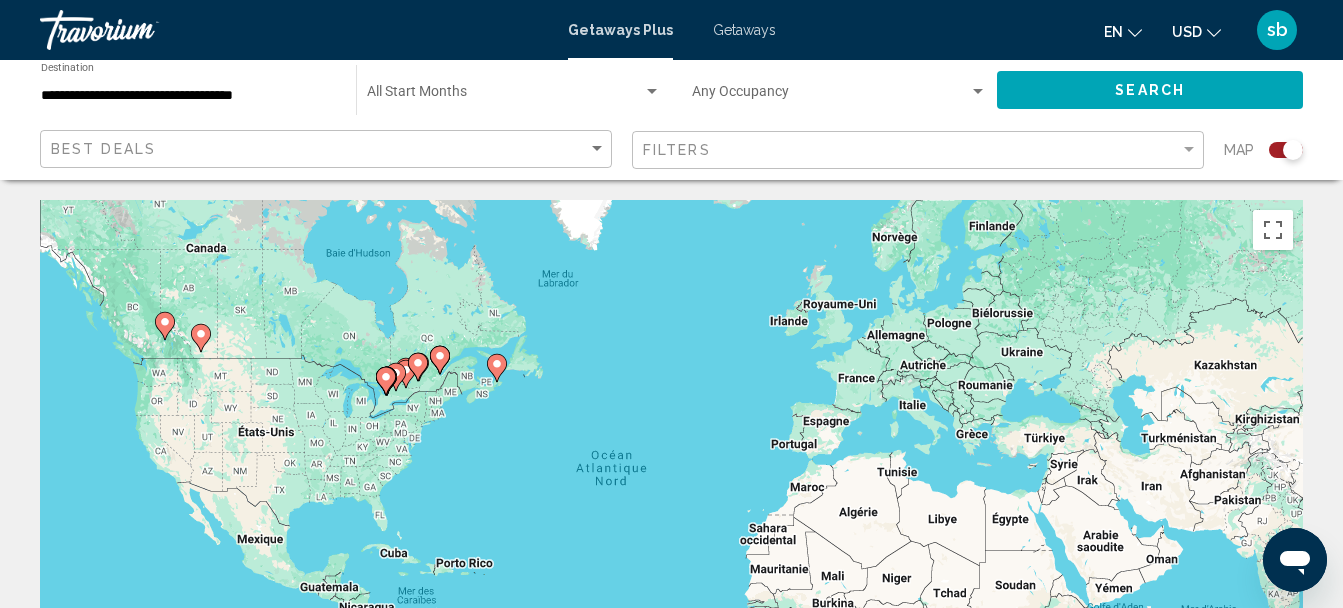 click on "**********" at bounding box center (188, 96) 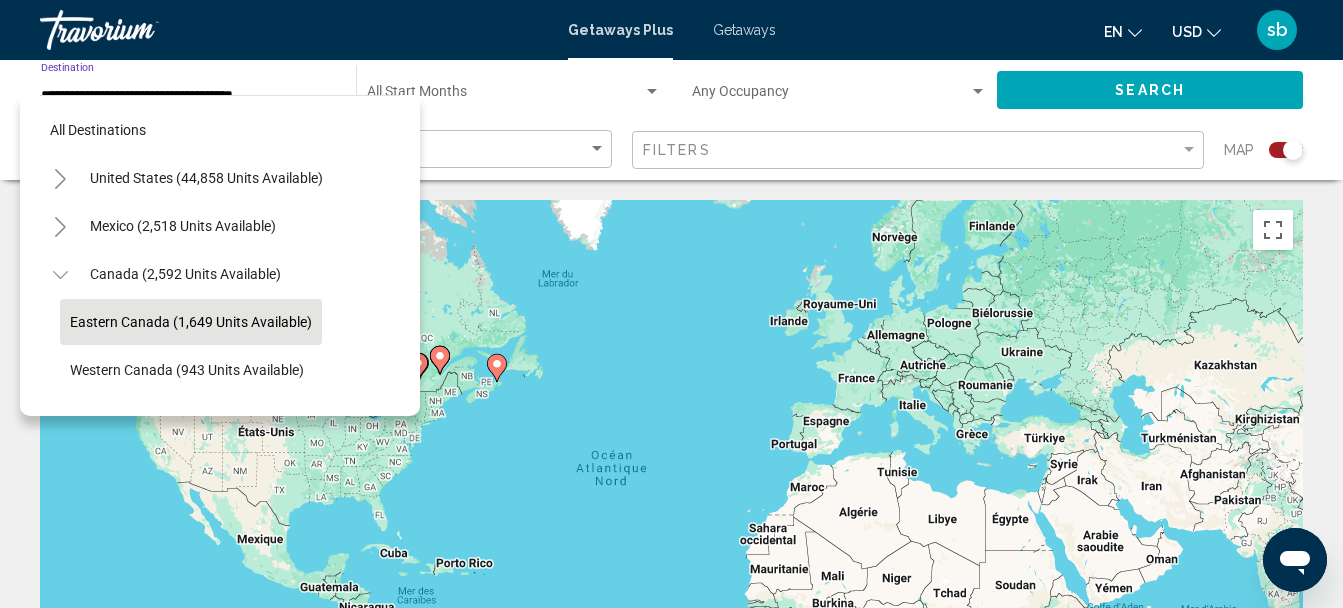 scroll, scrollTop: 79, scrollLeft: 0, axis: vertical 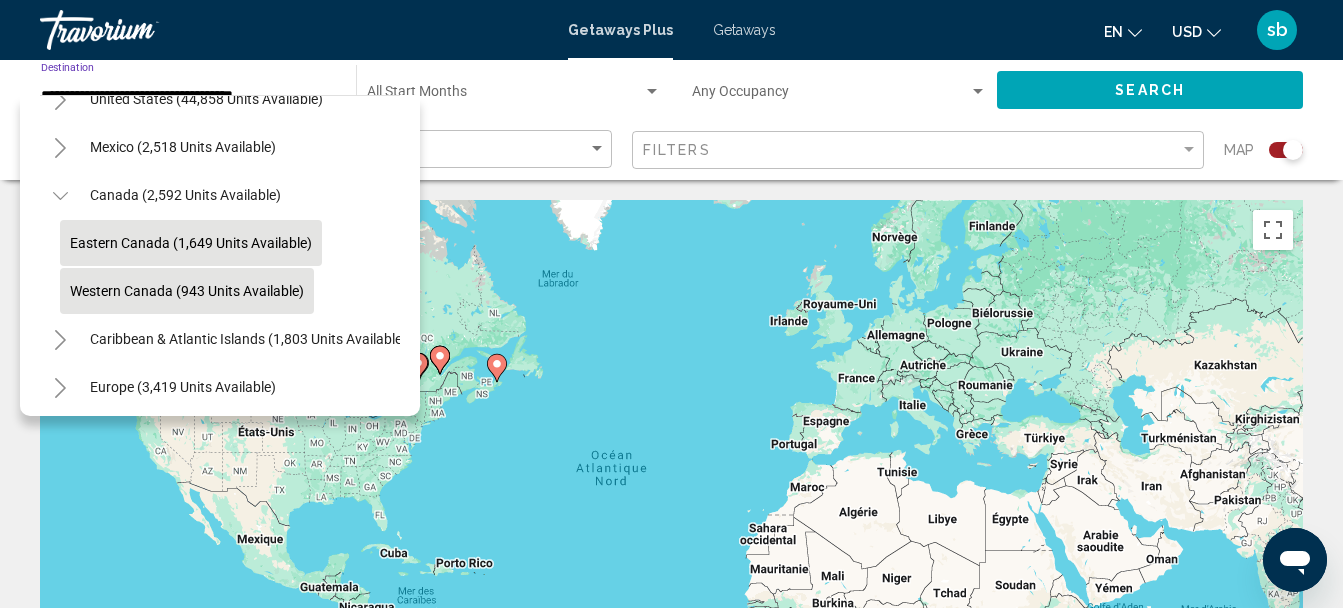 click on "Western Canada (943 units available)" 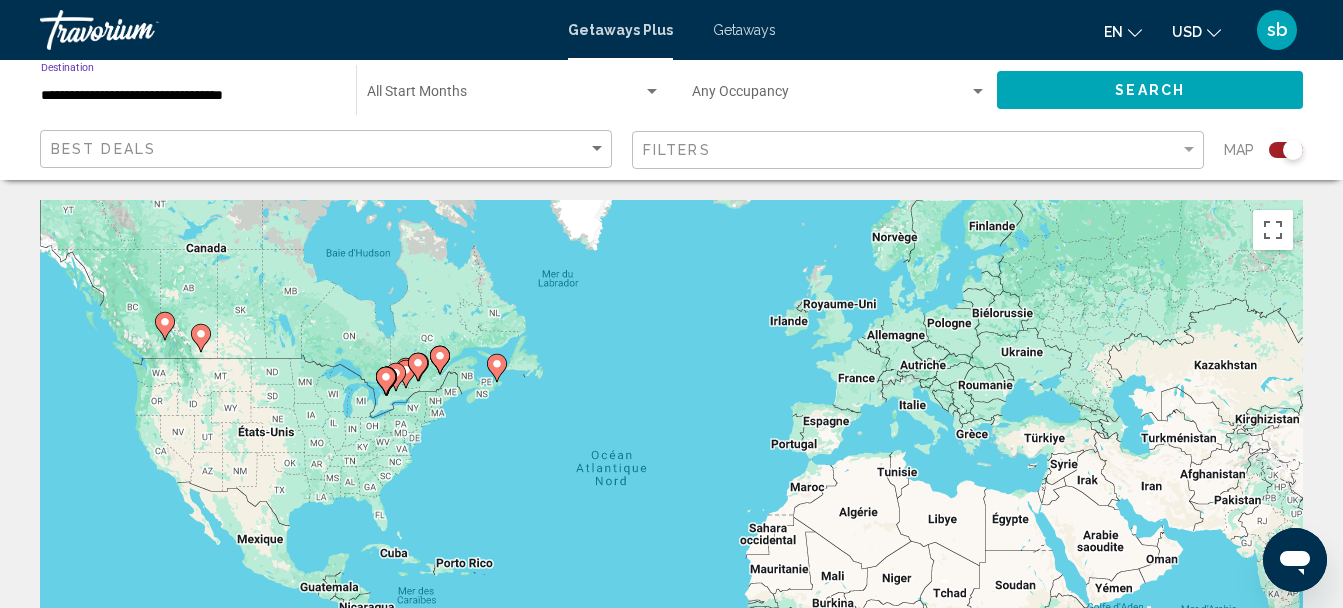 click on "Search" 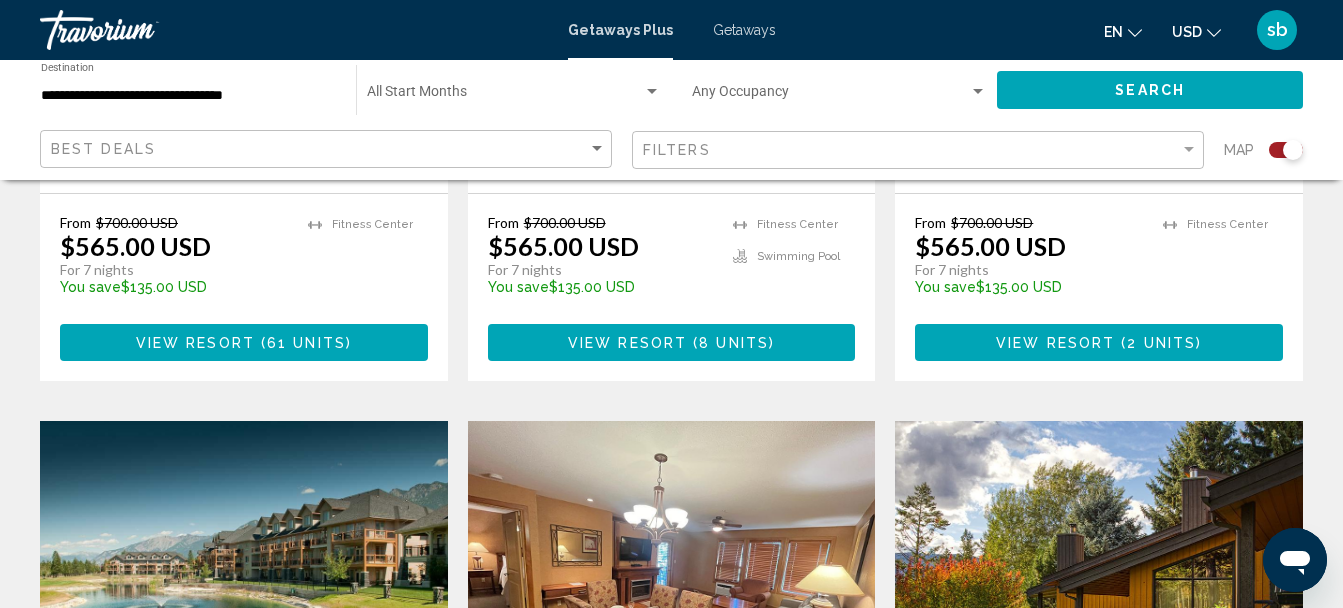 scroll, scrollTop: 1200, scrollLeft: 0, axis: vertical 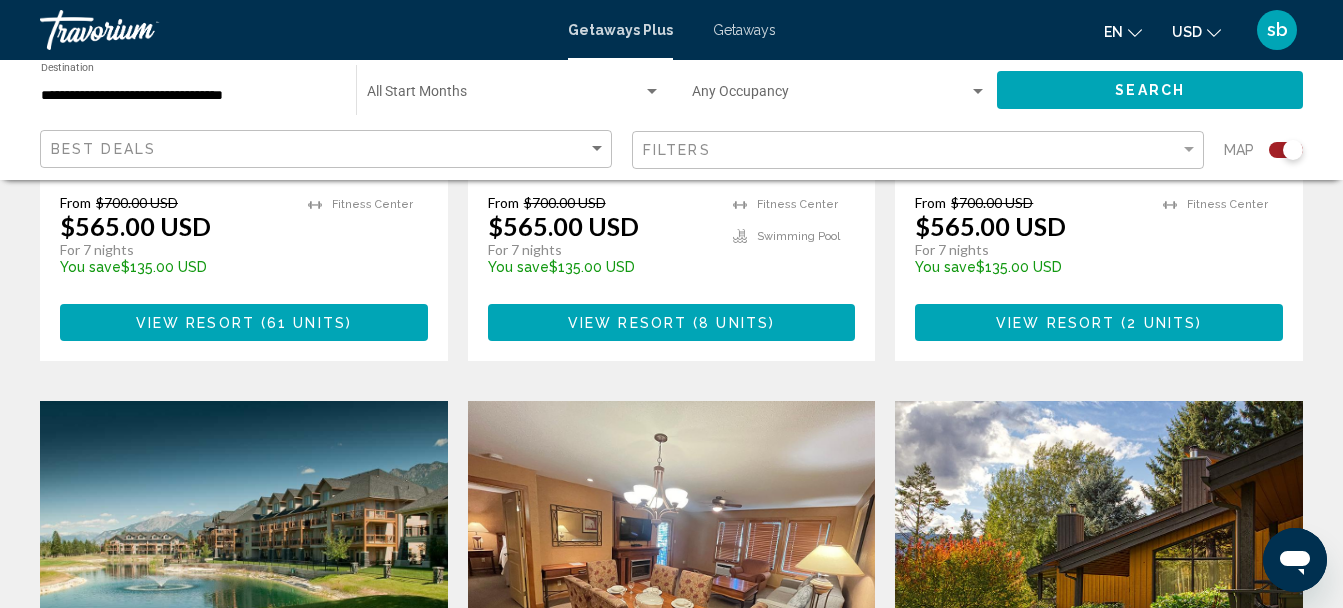 click on "View Resort    ( 8 units )" at bounding box center [672, 322] 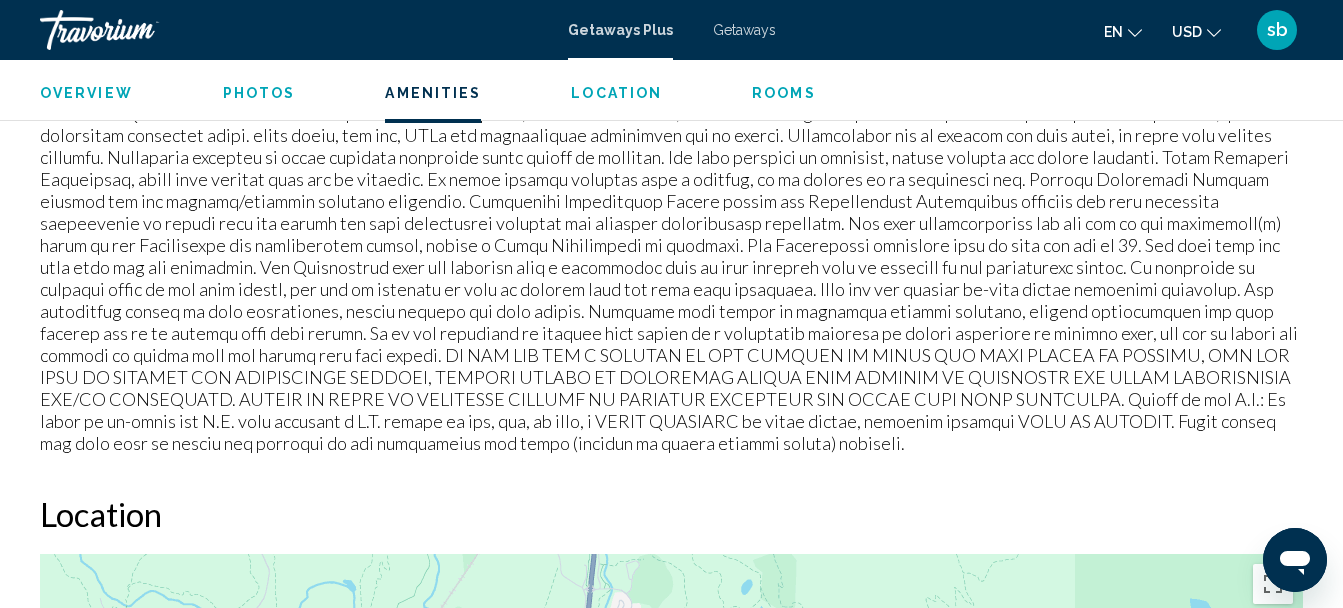 scroll, scrollTop: 3031, scrollLeft: 0, axis: vertical 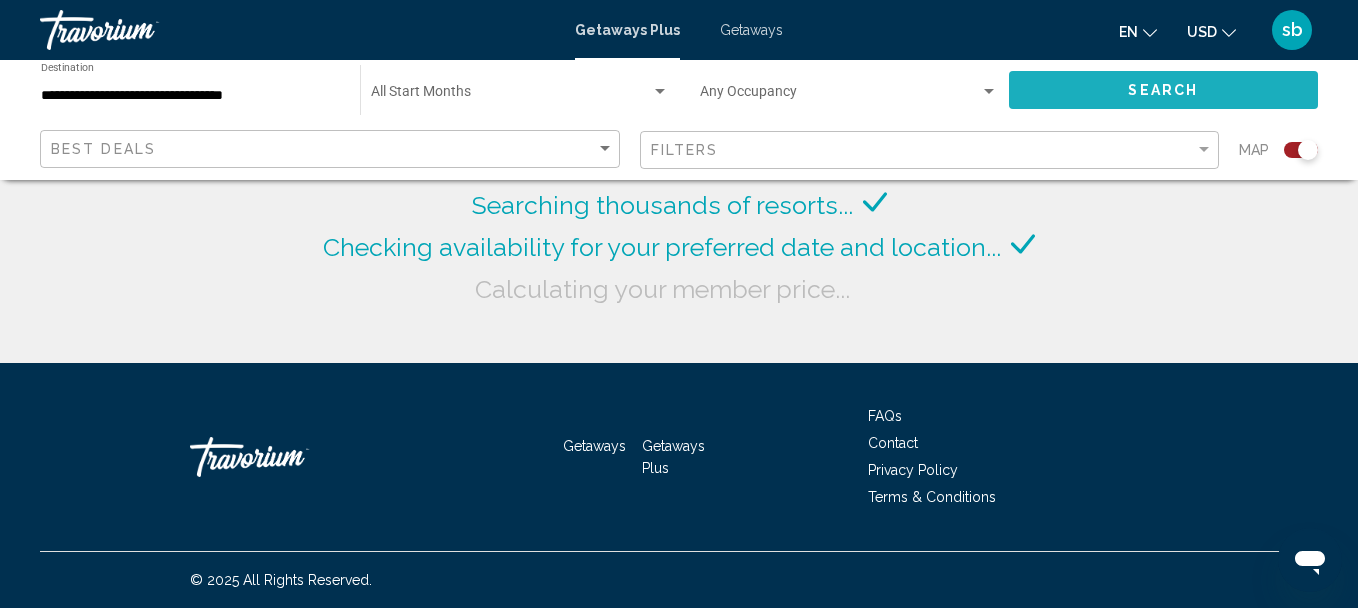 click on "Search" 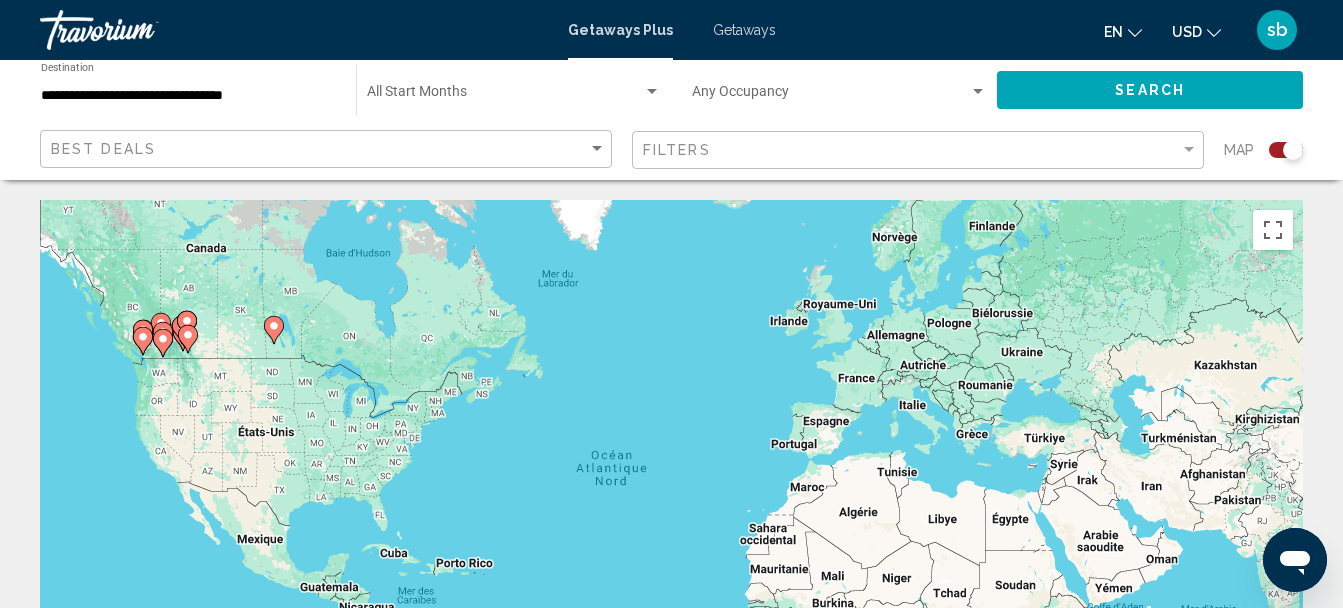 scroll, scrollTop: 1000, scrollLeft: 0, axis: vertical 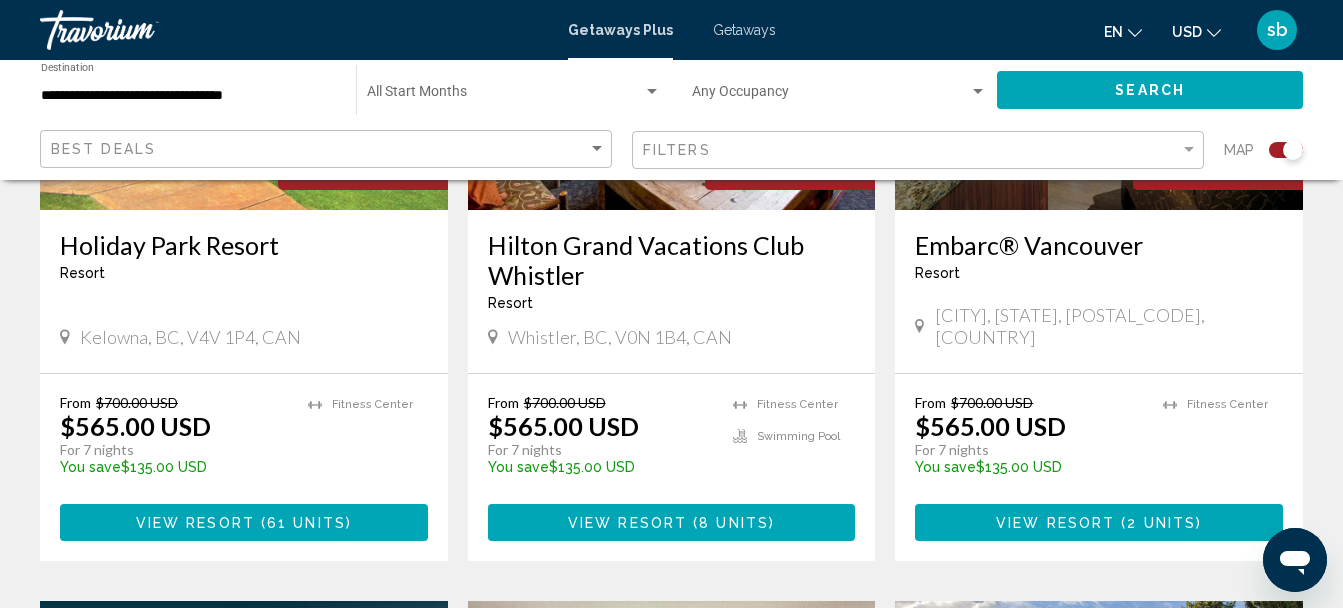 click on "Filters" 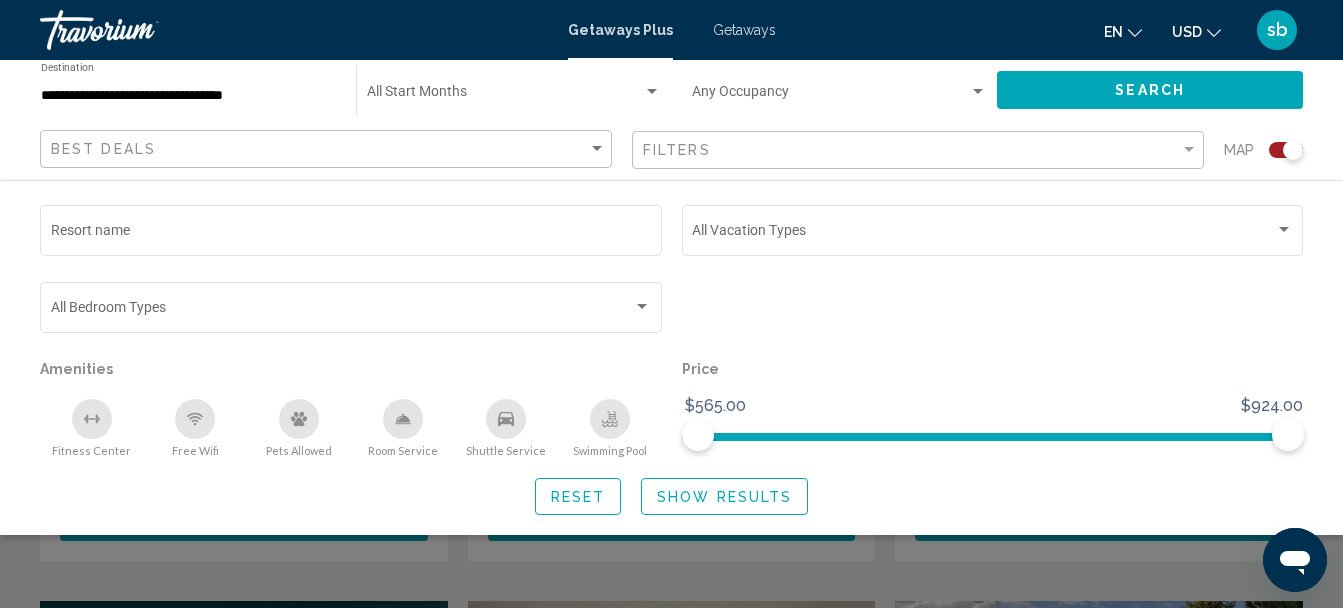 click on "Filters" 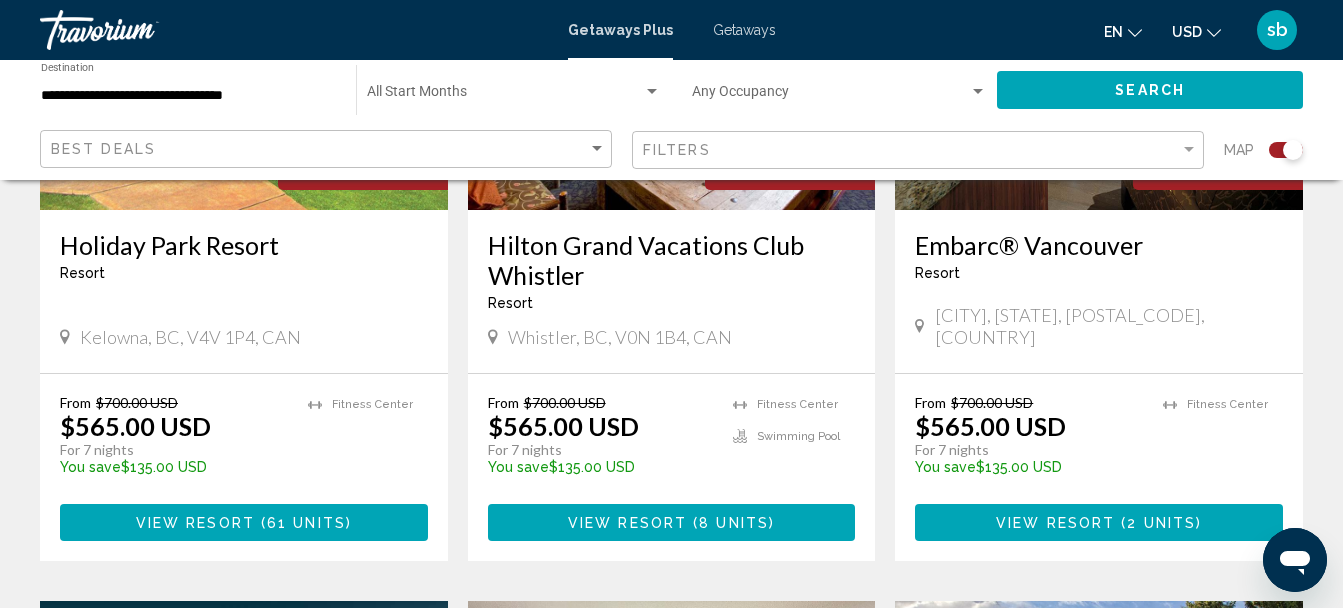 click on "8 units" at bounding box center [734, 523] 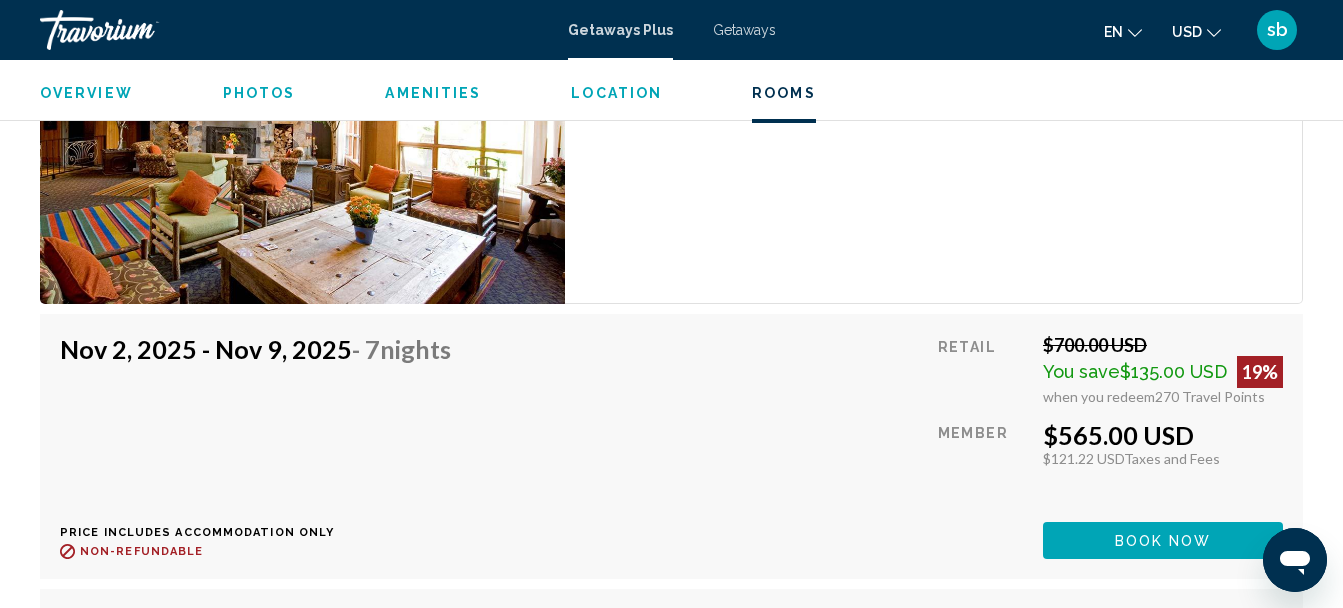 scroll, scrollTop: 3831, scrollLeft: 0, axis: vertical 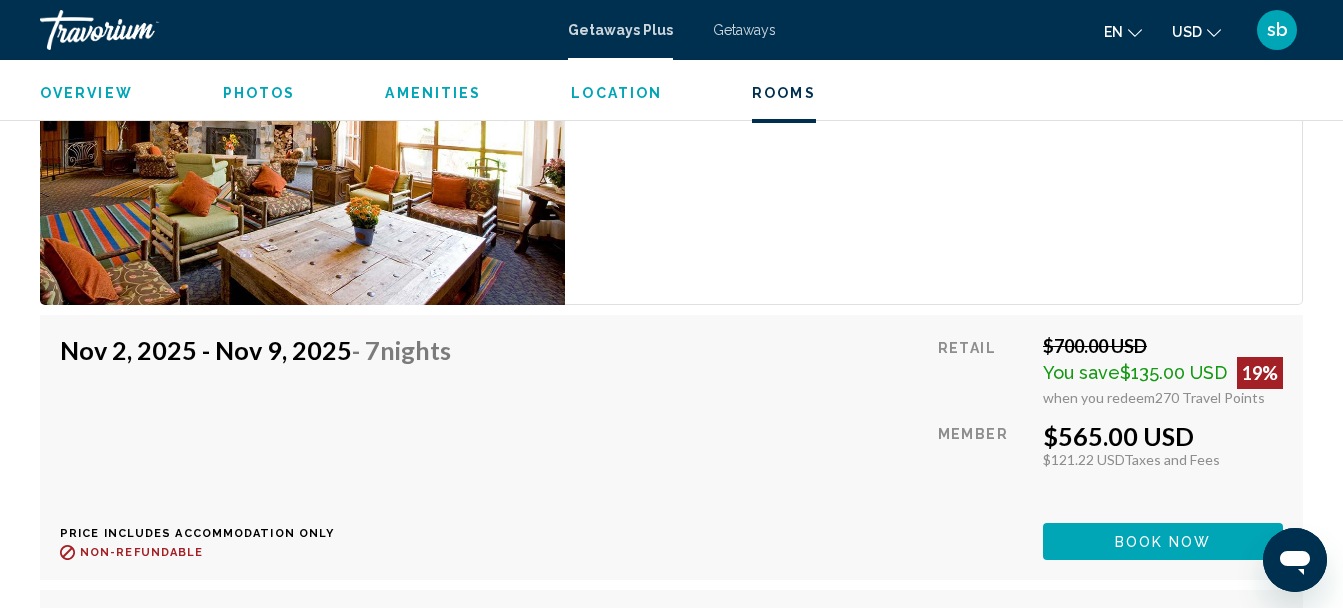 click on "USD
USD ($) MXN (Mex$) CAD (Can$) GBP (£) EUR (€) AUD (A$) NZD (NZ$) CNY (CN¥)" 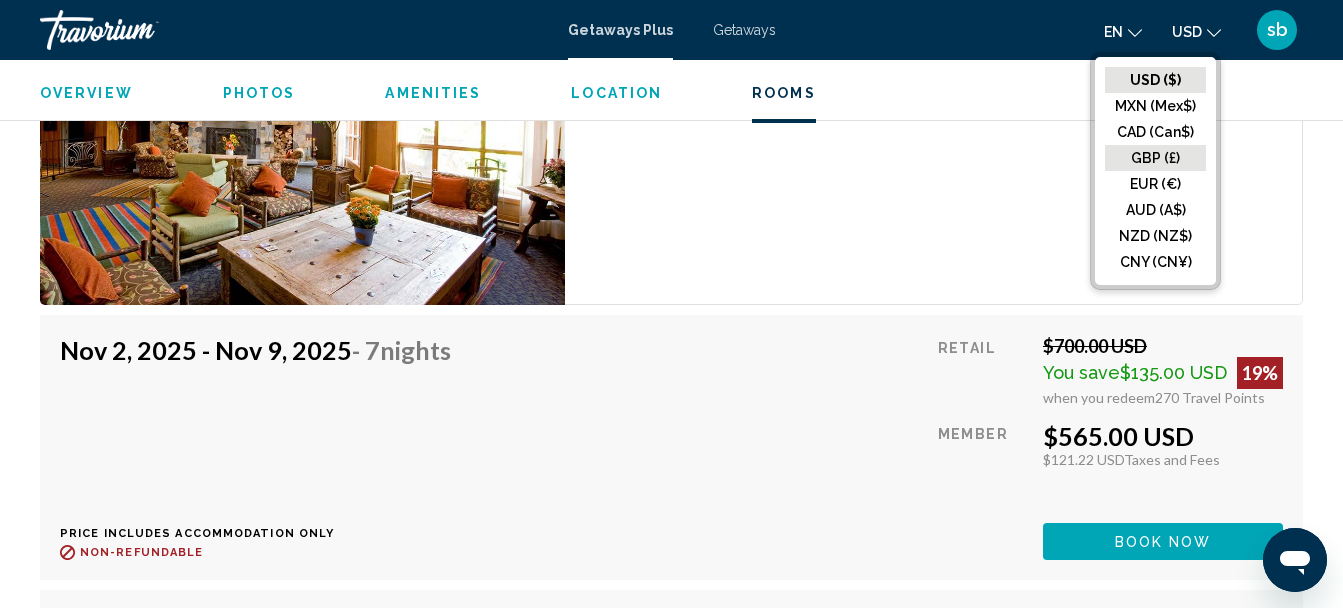 click on "GBP (£)" 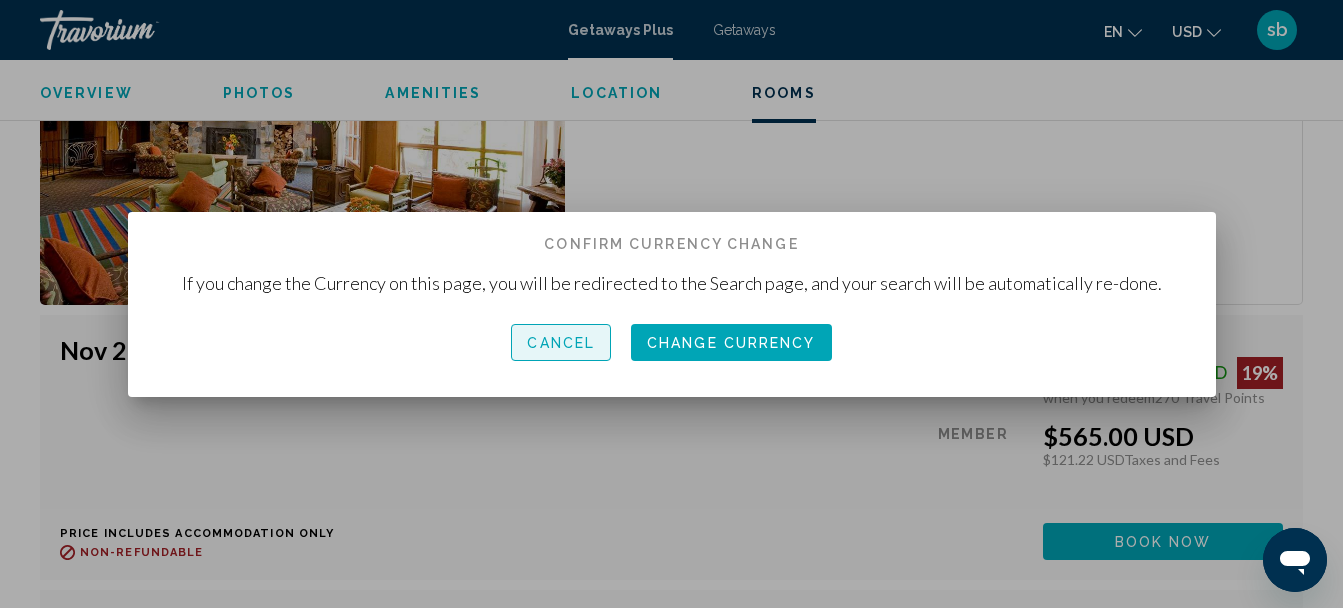 click on "Cancel" at bounding box center [561, 342] 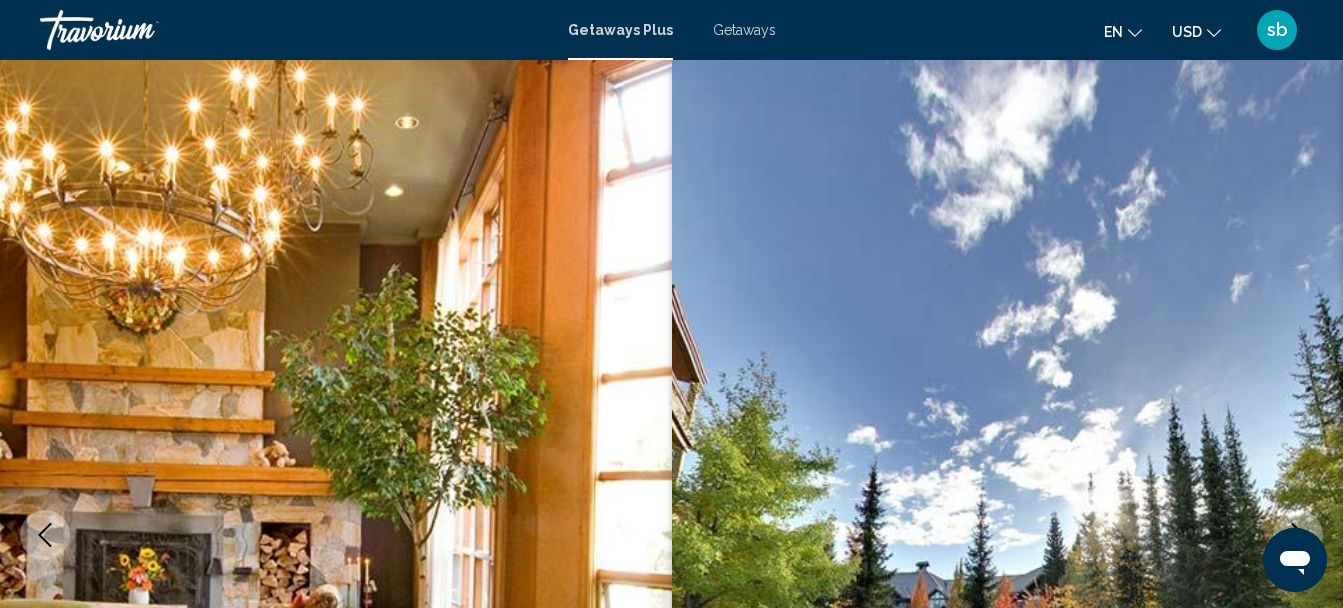 scroll, scrollTop: 3831, scrollLeft: 0, axis: vertical 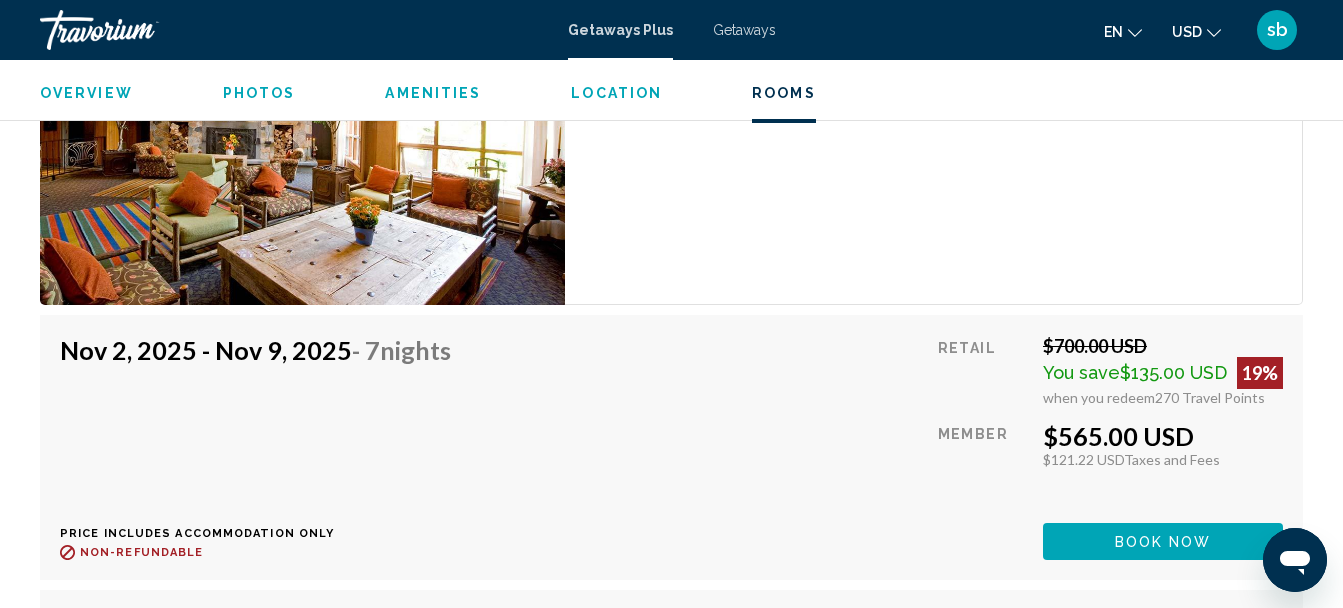 click 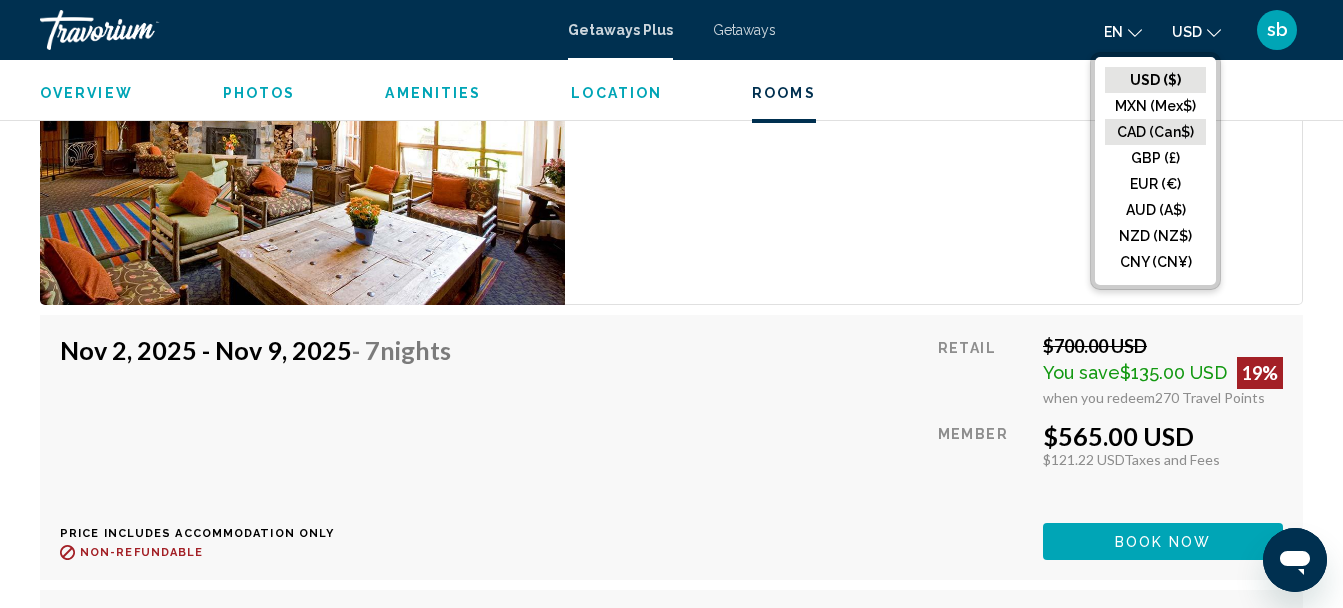 click on "CAD (Can$)" 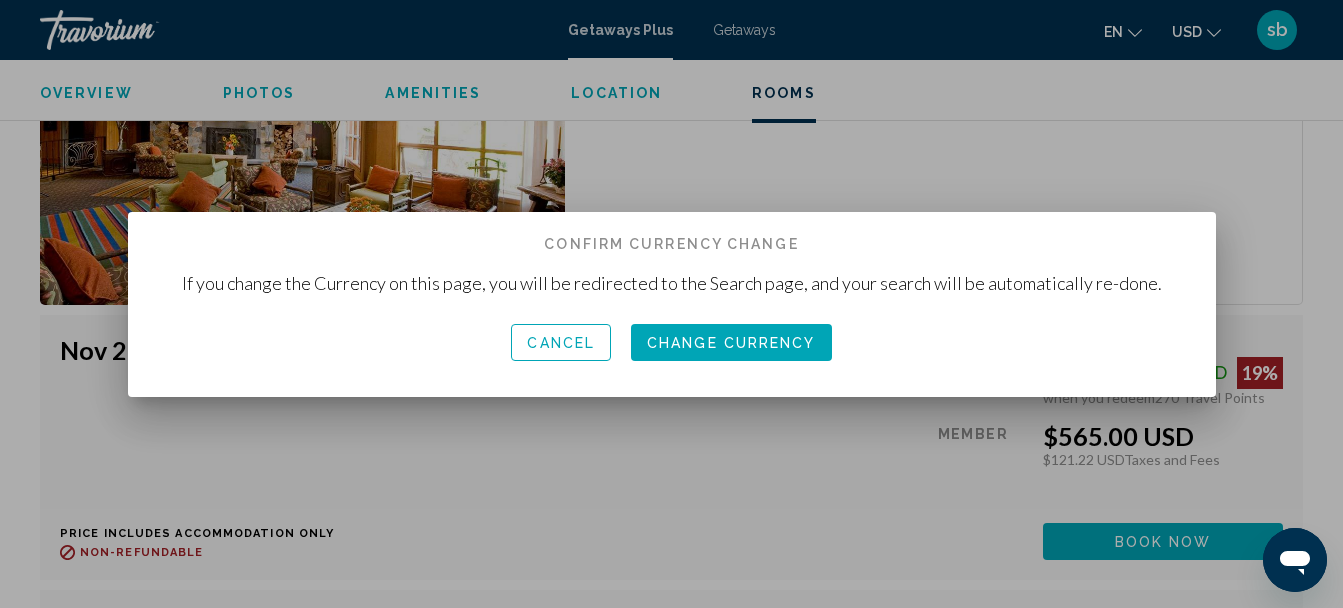 scroll, scrollTop: 0, scrollLeft: 0, axis: both 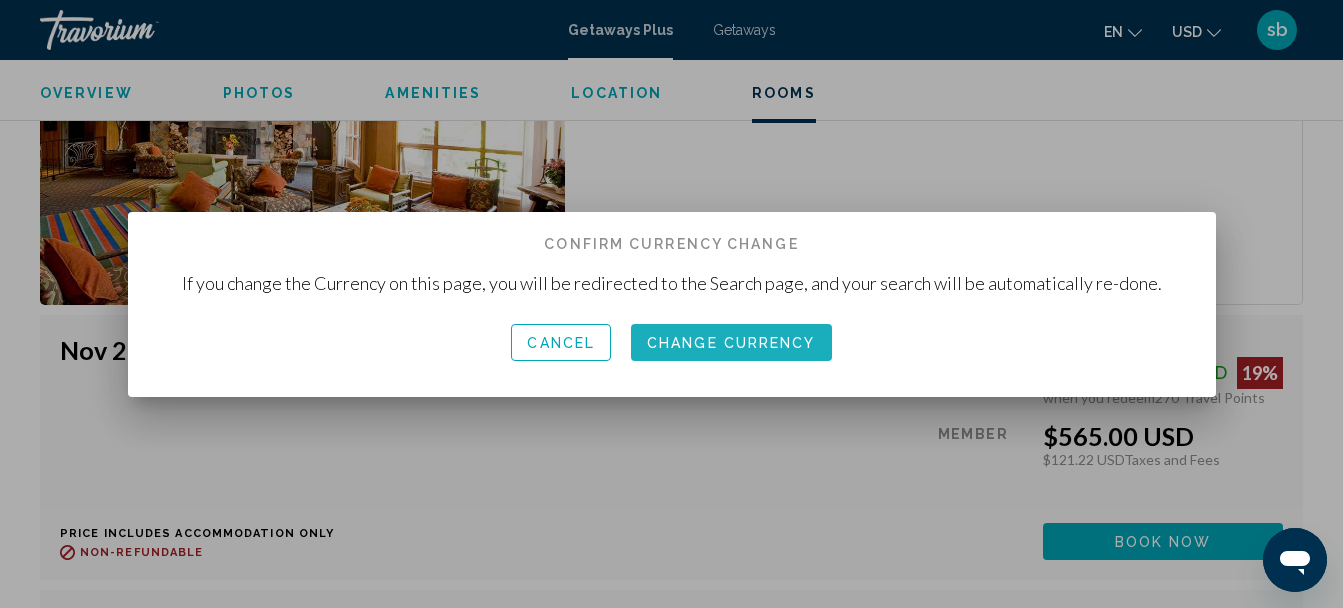 click on "Change Currency" at bounding box center (731, 343) 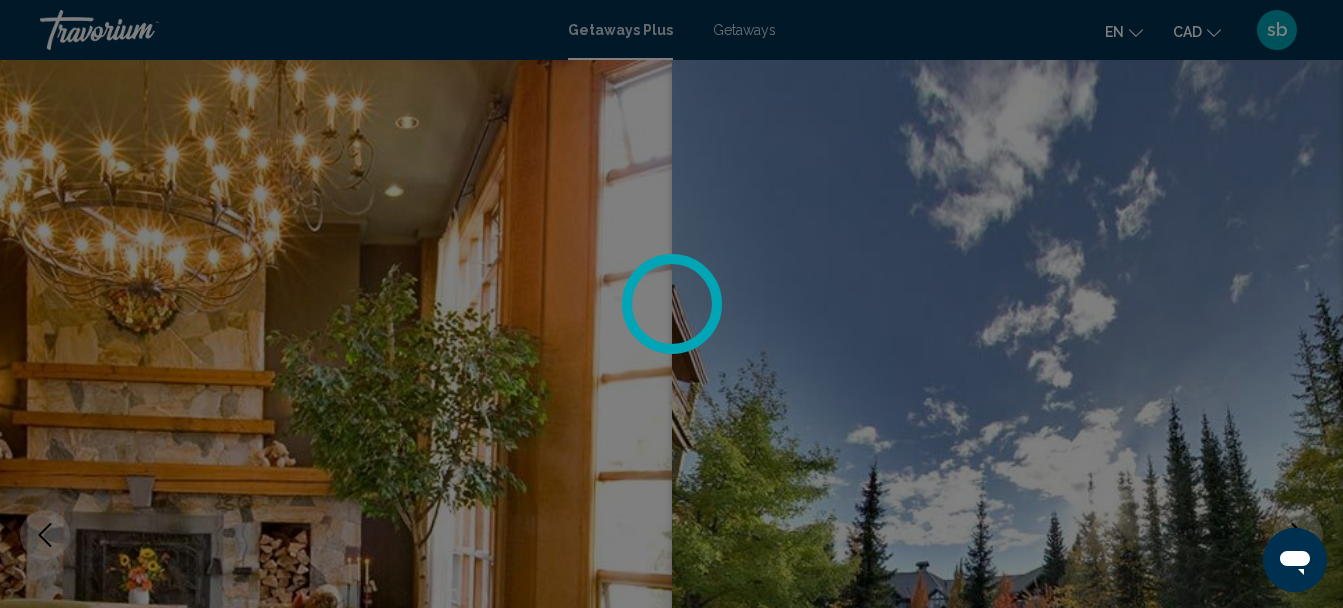 scroll, scrollTop: 3831, scrollLeft: 0, axis: vertical 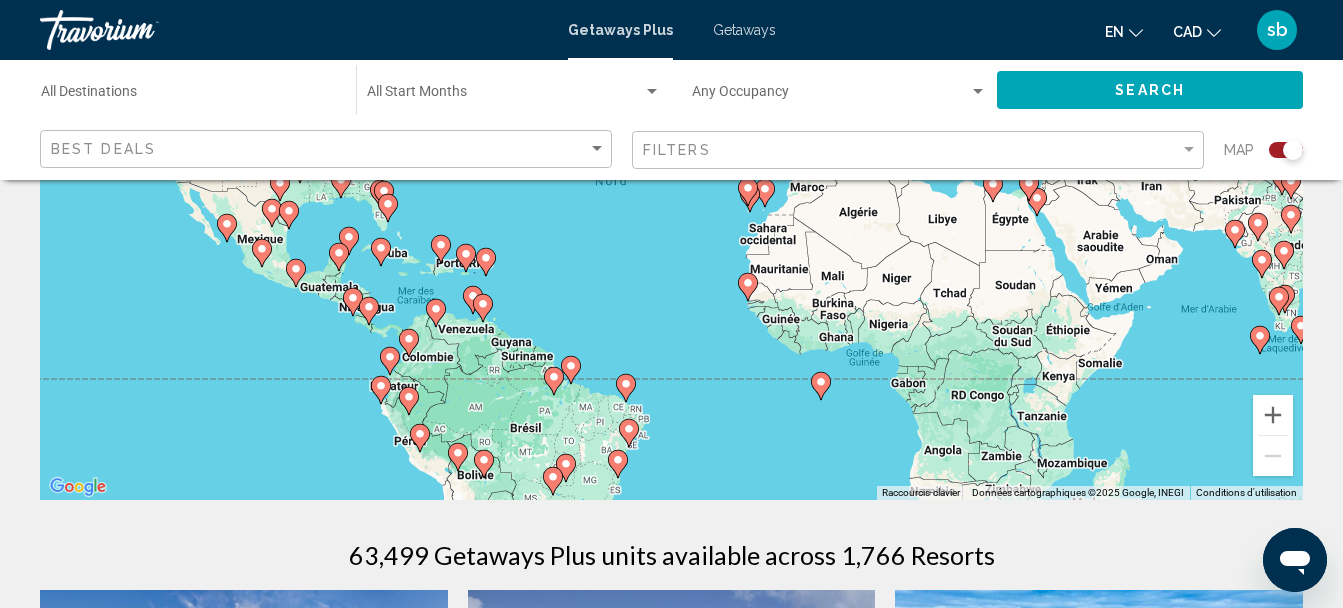 click on "Destination All Destinations" at bounding box center (188, 96) 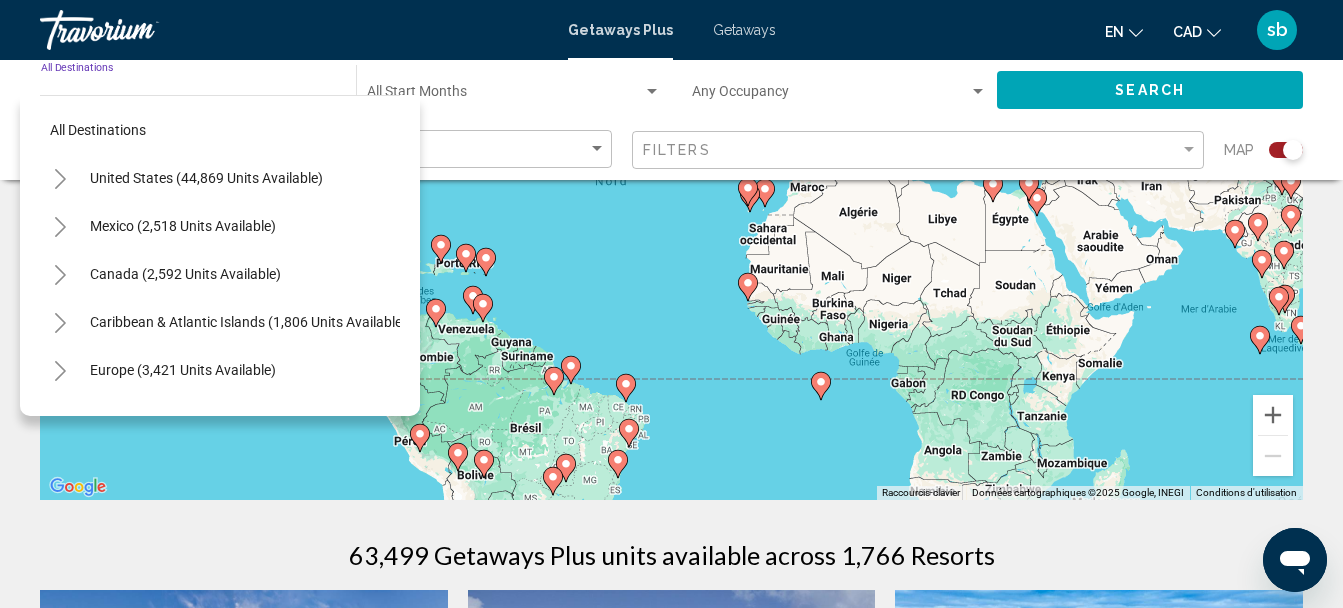 click on "Canada (2,592 units available)" at bounding box center [248, 322] 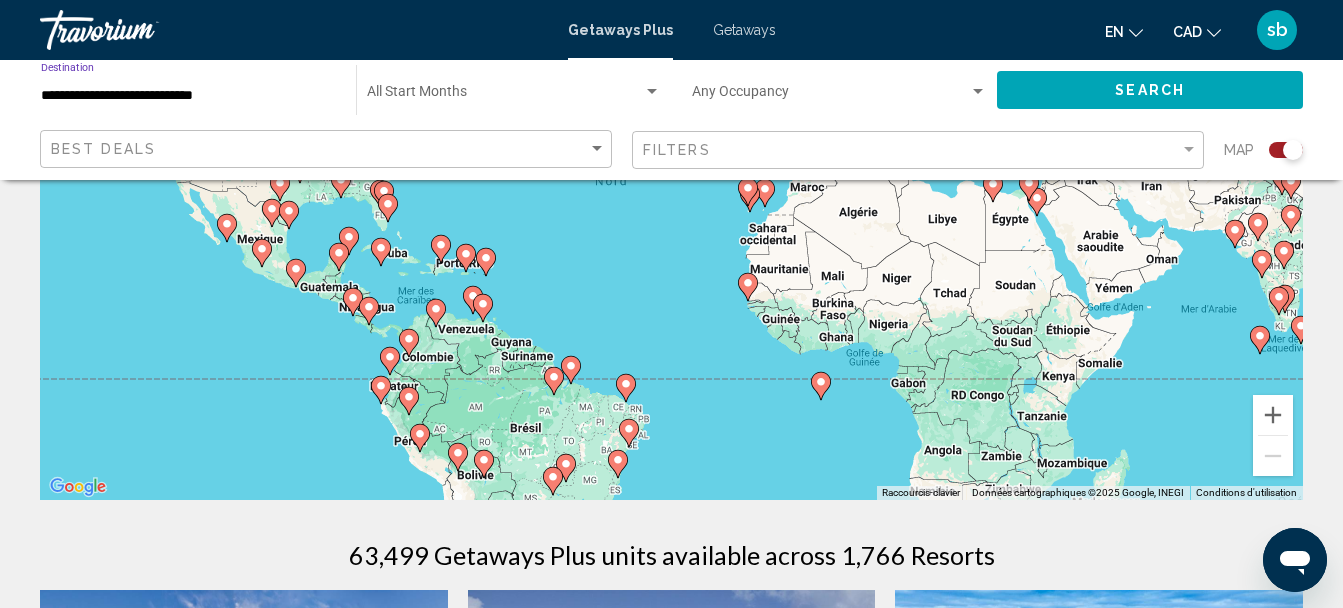 click on "**********" at bounding box center [188, 96] 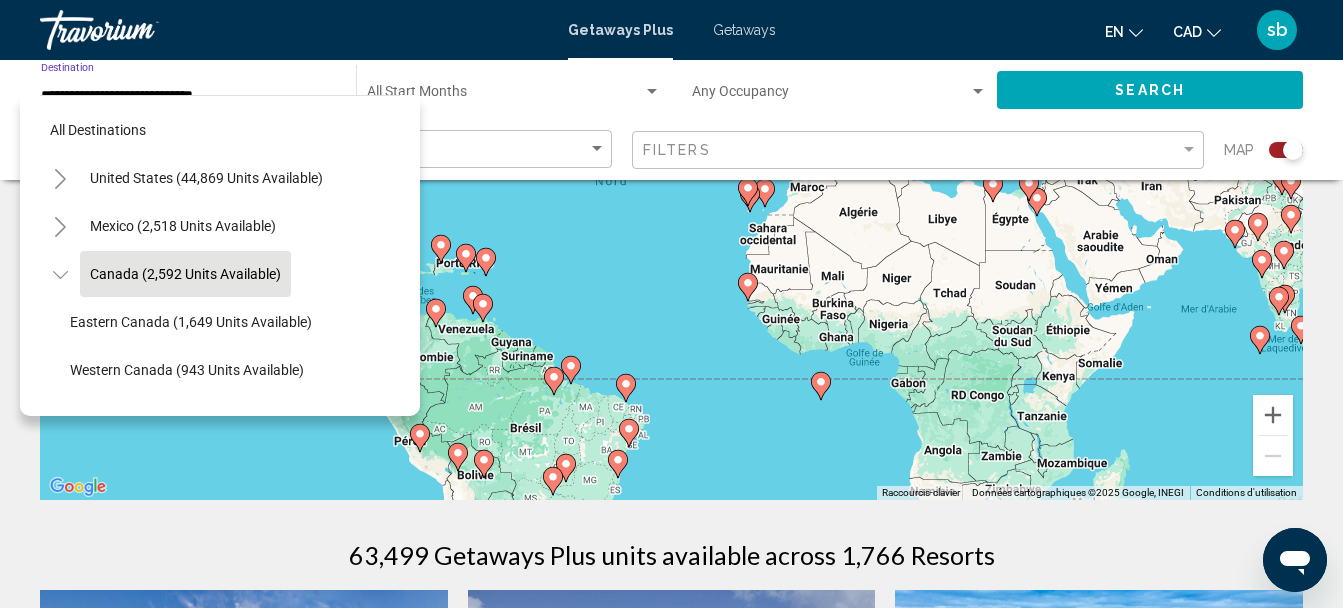 scroll, scrollTop: 31, scrollLeft: 0, axis: vertical 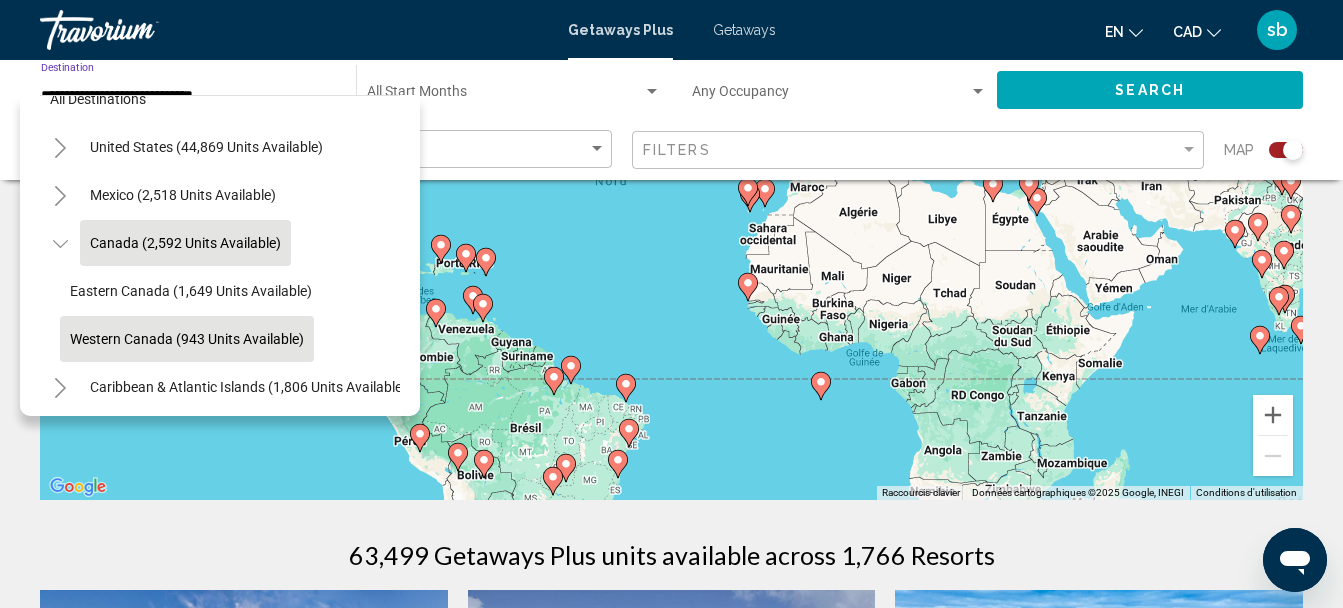 click on "Western Canada (943 units available)" 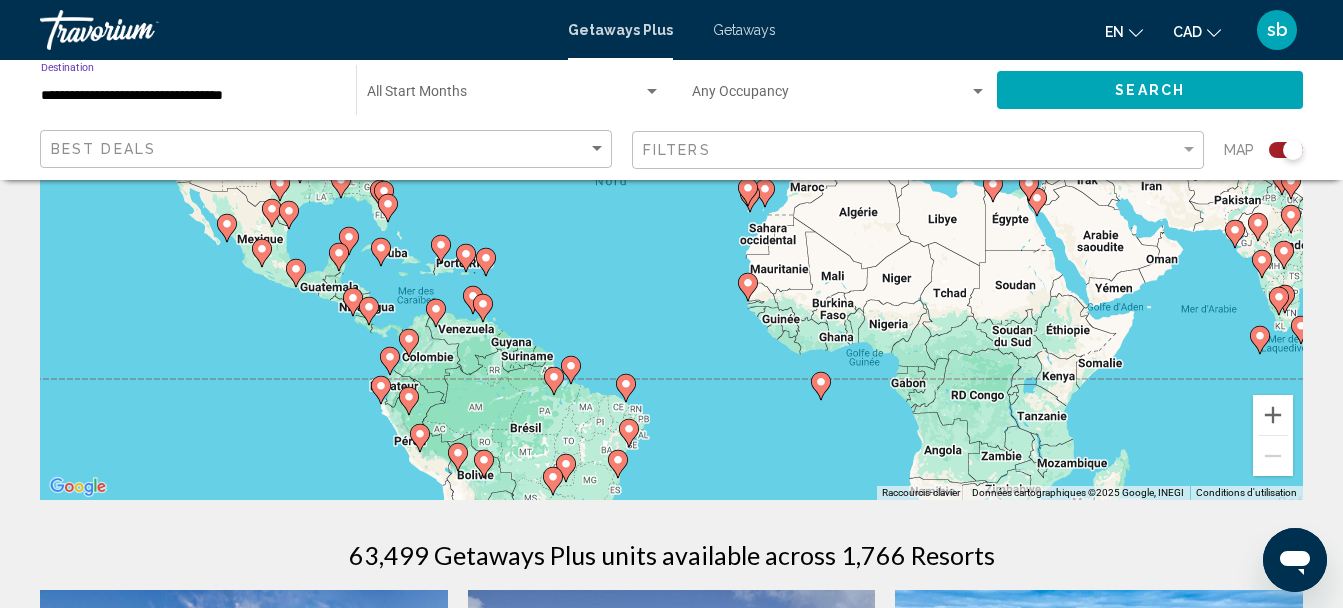 click on "Search" 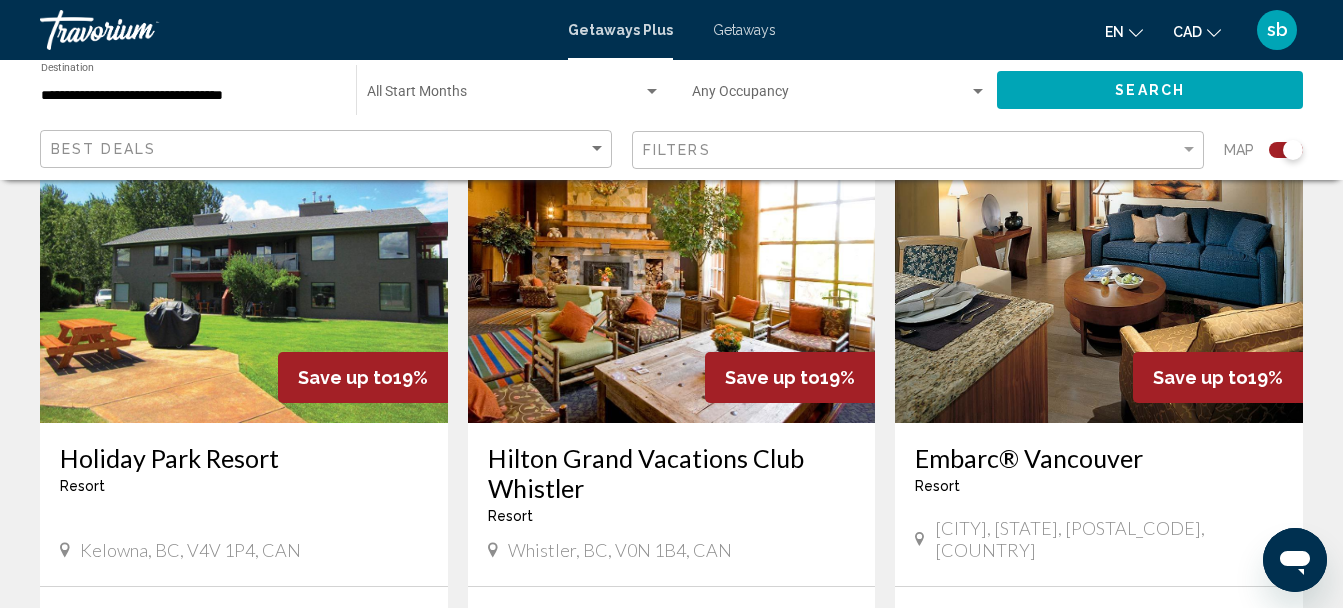 scroll, scrollTop: 800, scrollLeft: 0, axis: vertical 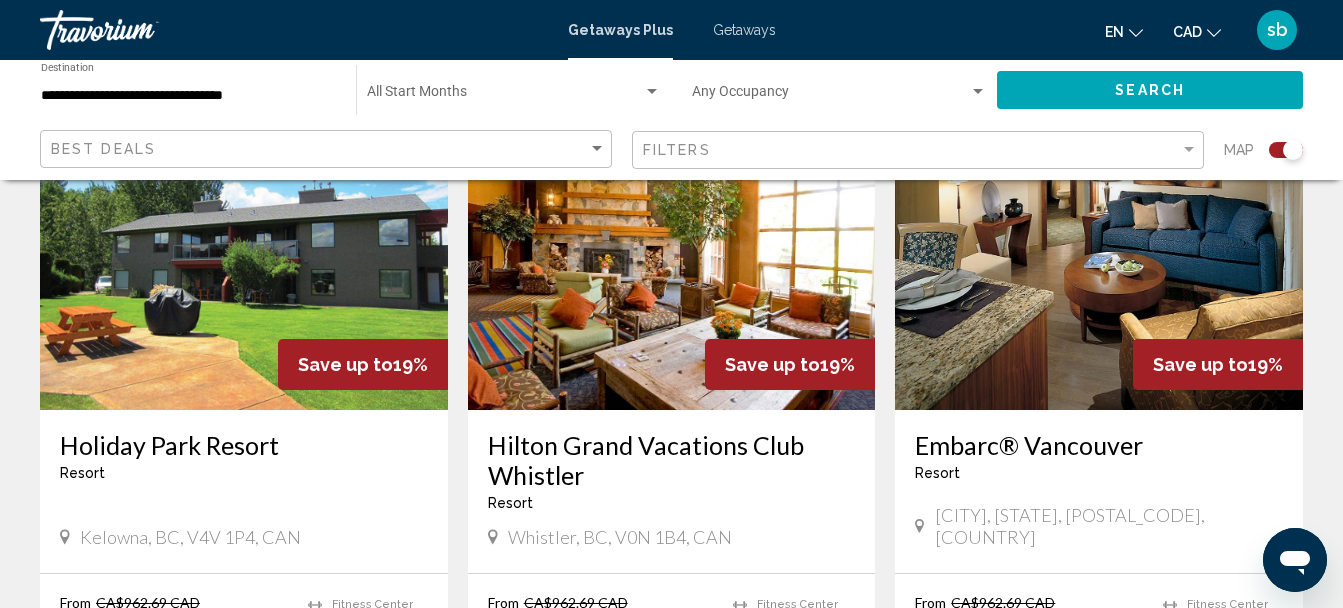 click at bounding box center (672, 250) 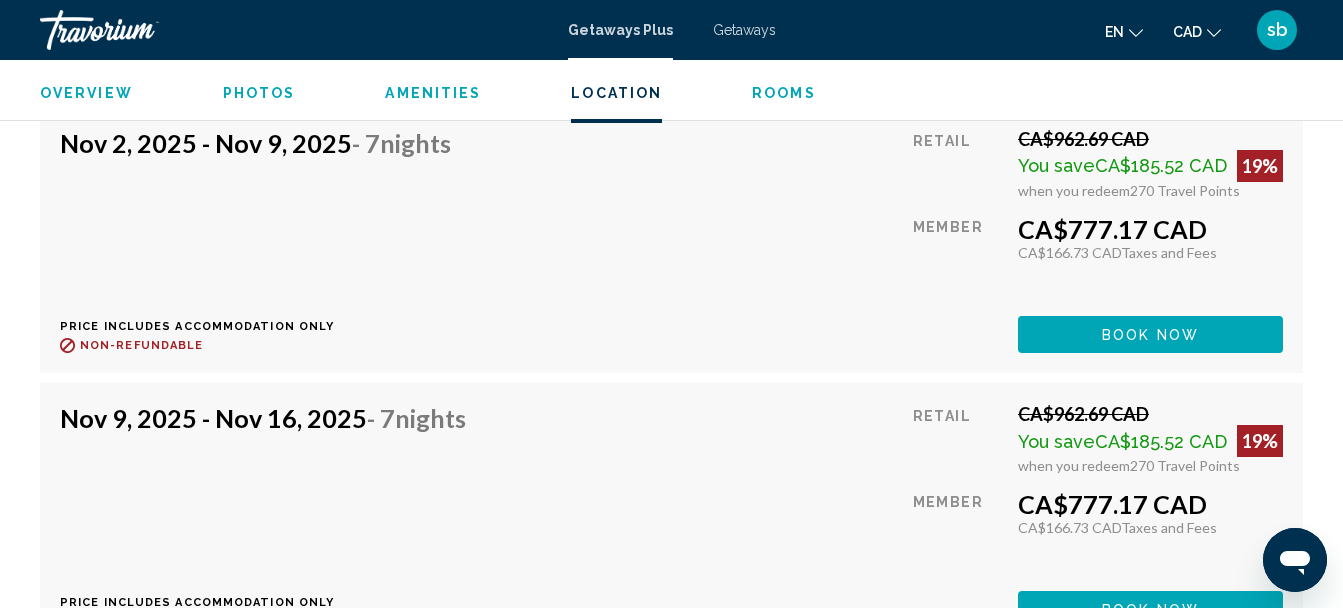 scroll, scrollTop: 4049, scrollLeft: 0, axis: vertical 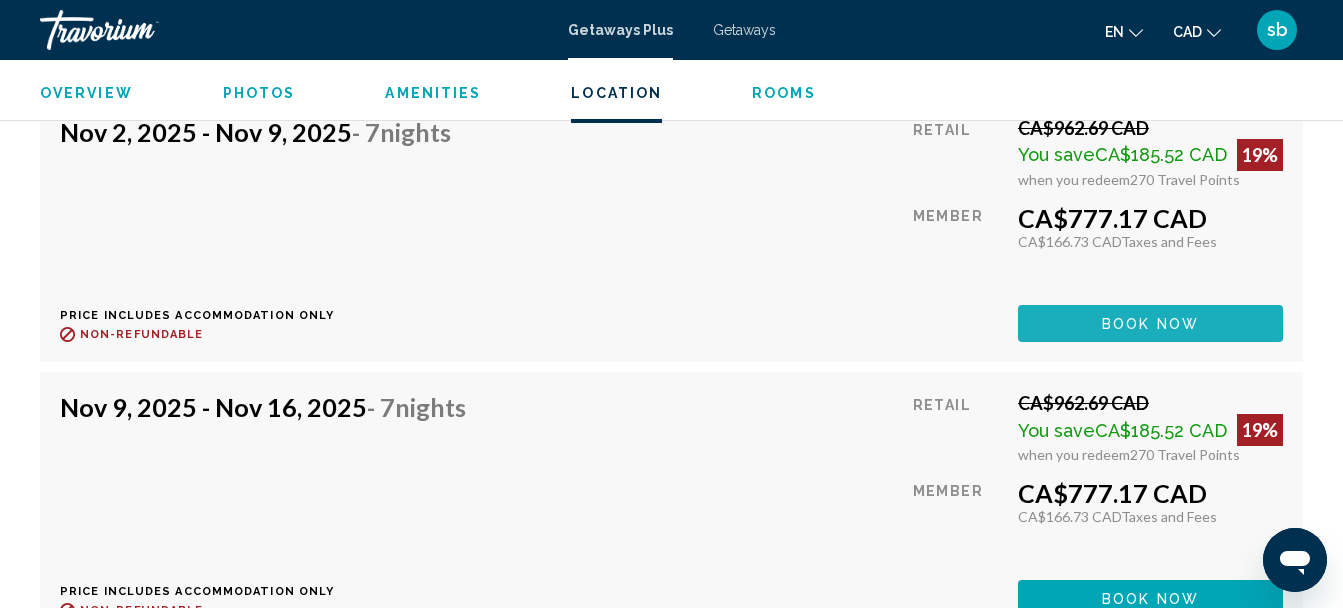 click on "Book now" at bounding box center (1150, 323) 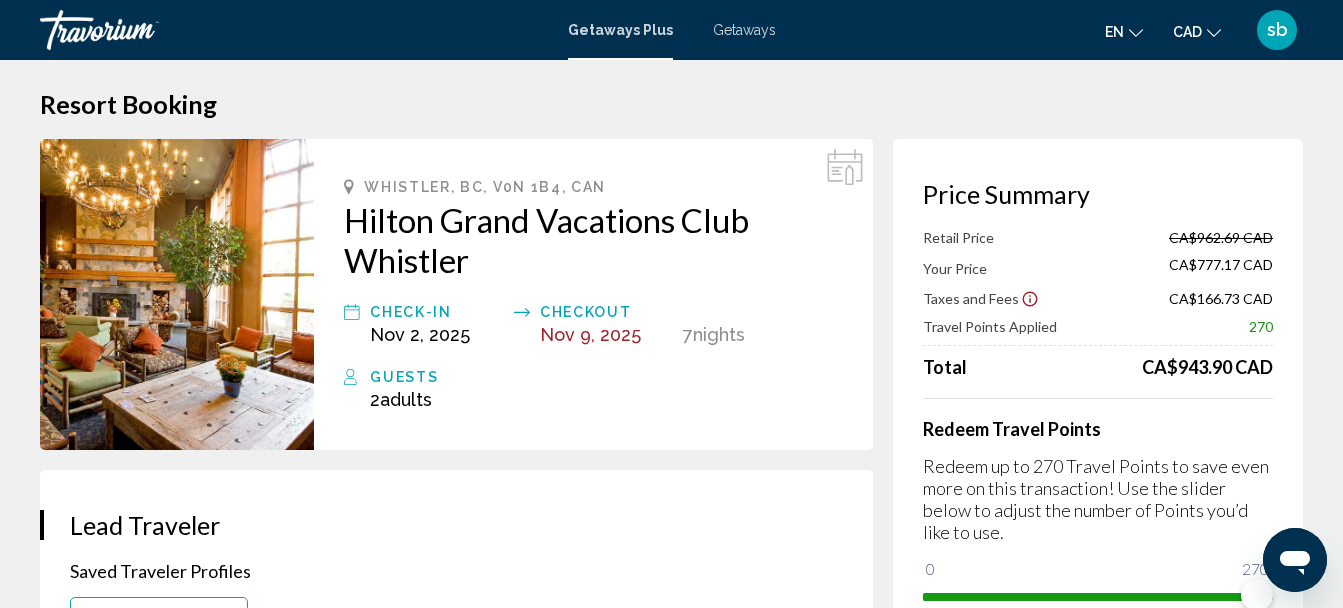 scroll, scrollTop: 0, scrollLeft: 0, axis: both 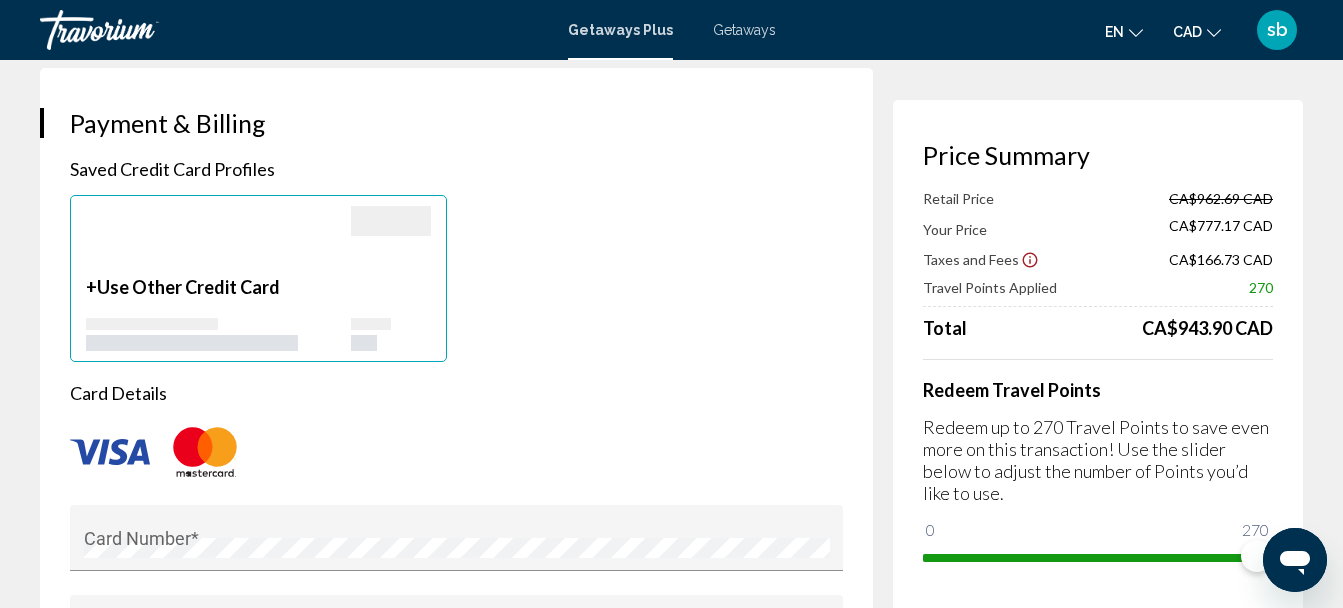 click at bounding box center (218, 241) 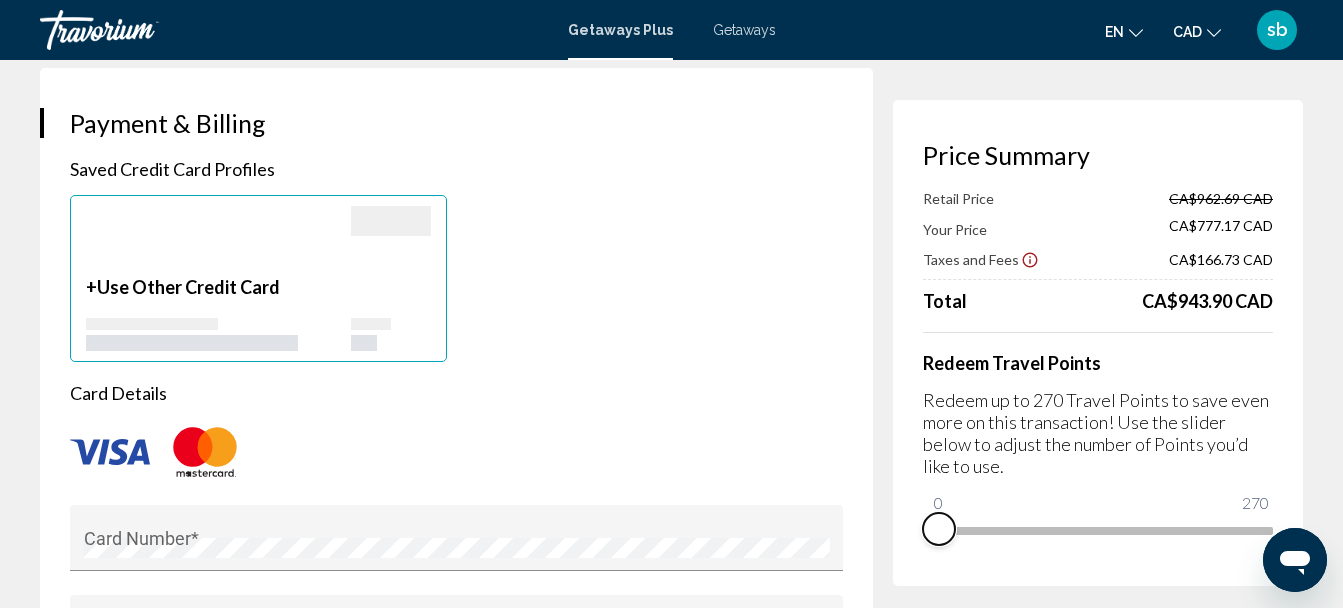 drag, startPoint x: 1254, startPoint y: 559, endPoint x: 876, endPoint y: 567, distance: 378.08466 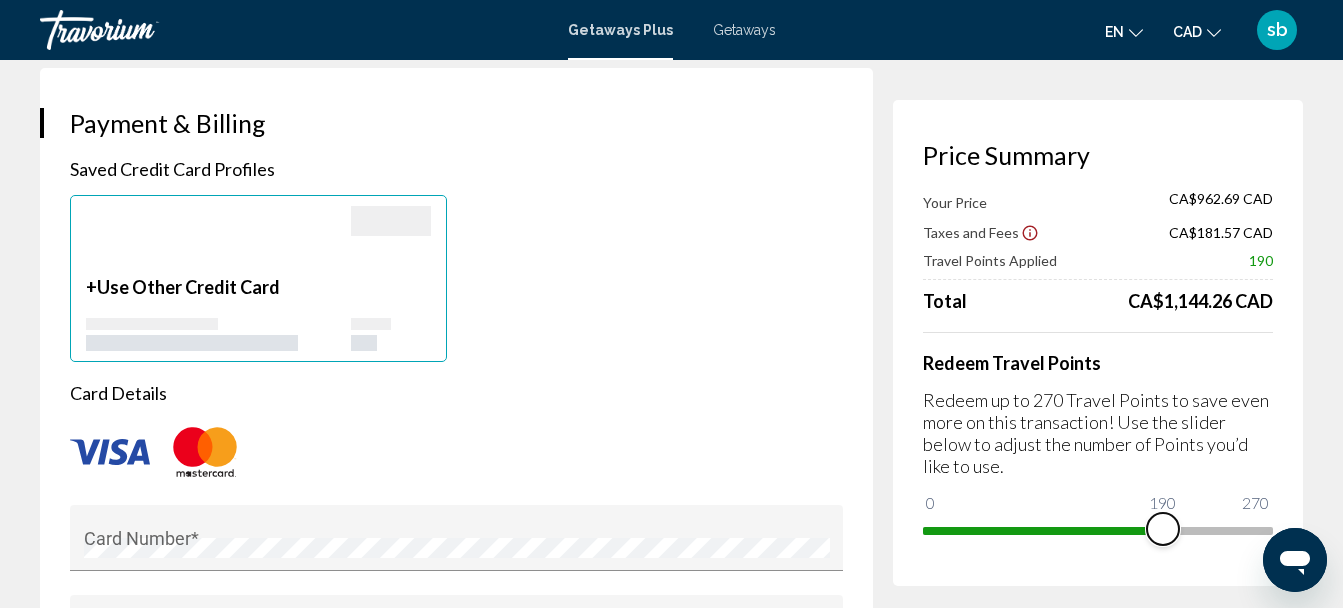 drag, startPoint x: 947, startPoint y: 509, endPoint x: 1163, endPoint y: 508, distance: 216.00232 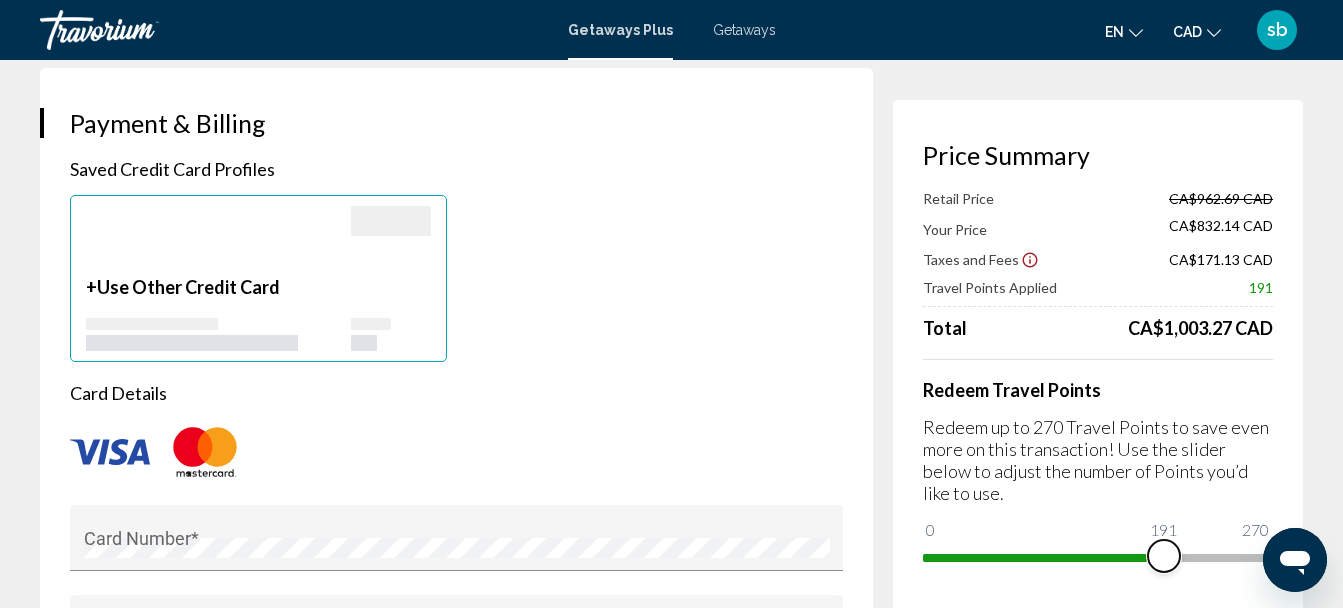 click at bounding box center (1164, 556) 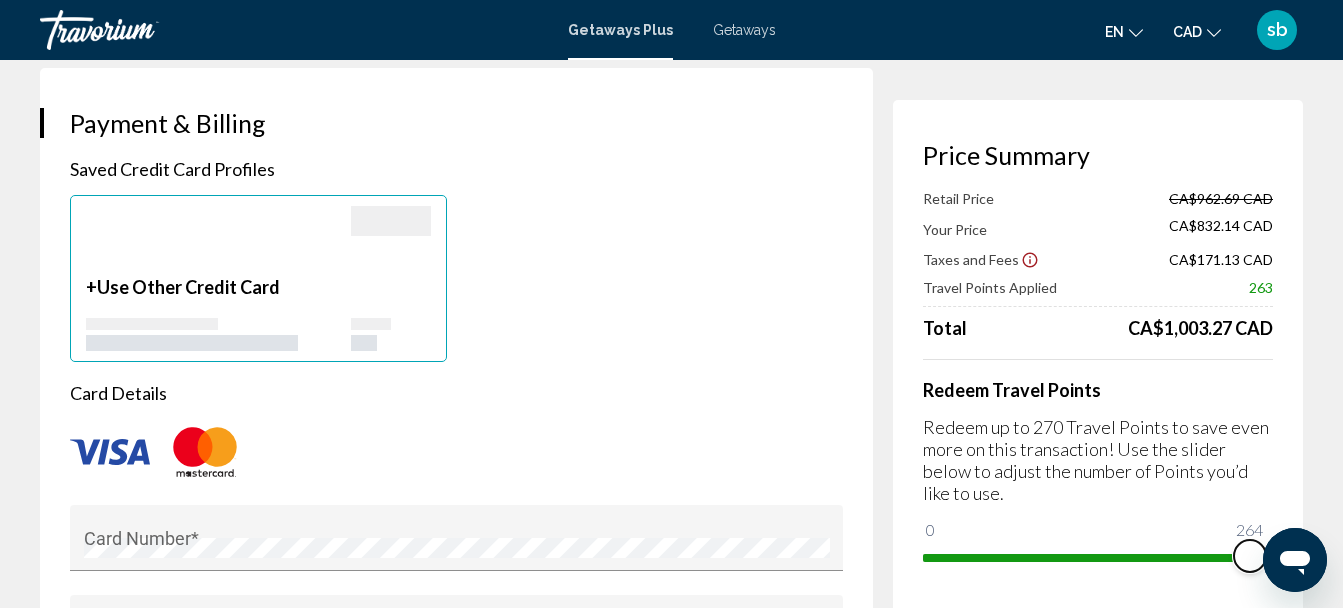 drag, startPoint x: 1163, startPoint y: 557, endPoint x: 1361, endPoint y: 536, distance: 199.11052 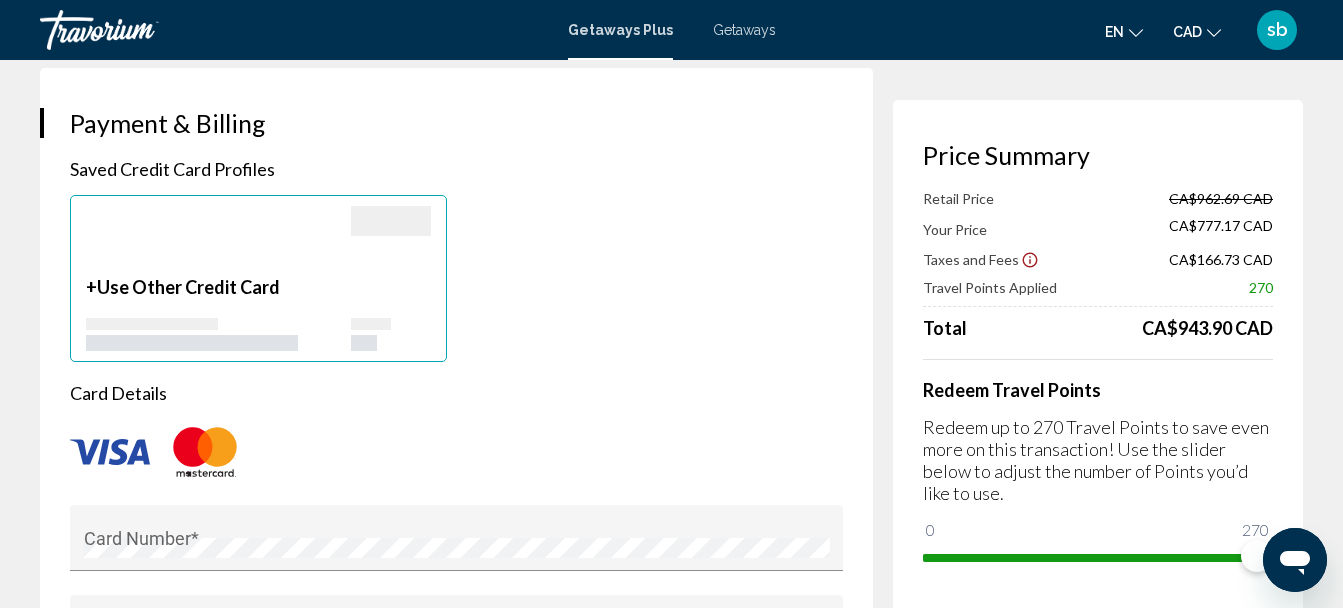 scroll, scrollTop: 231, scrollLeft: 0, axis: vertical 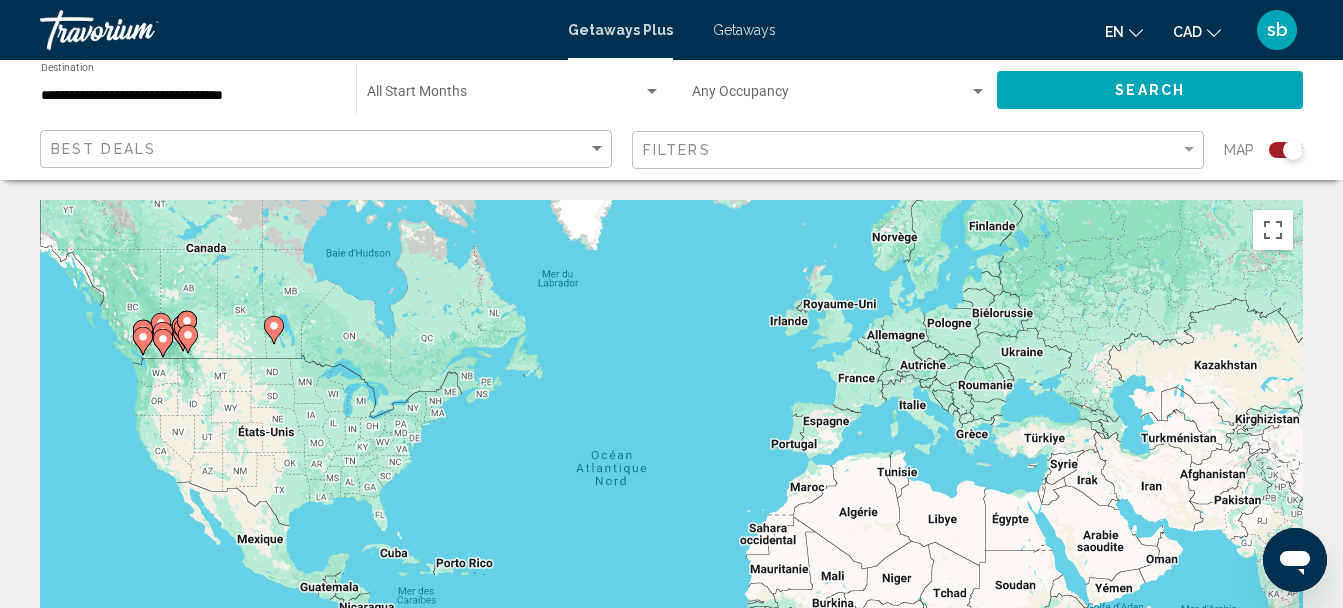 click on "Getaways" at bounding box center [744, 30] 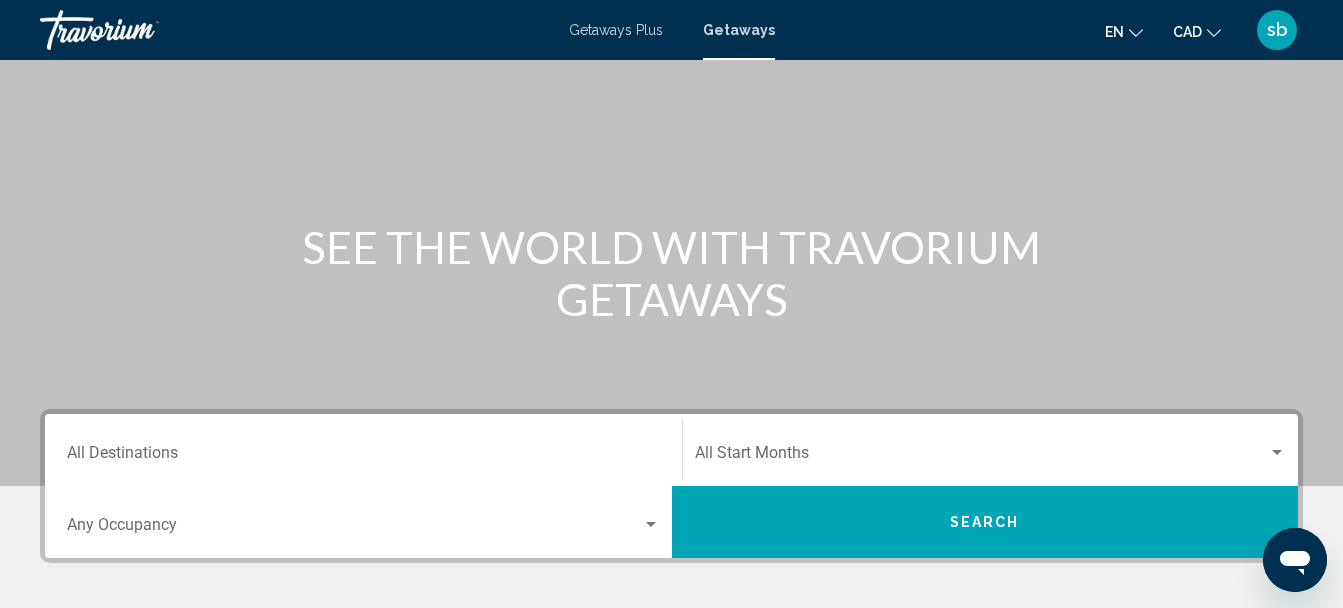 scroll, scrollTop: 0, scrollLeft: 0, axis: both 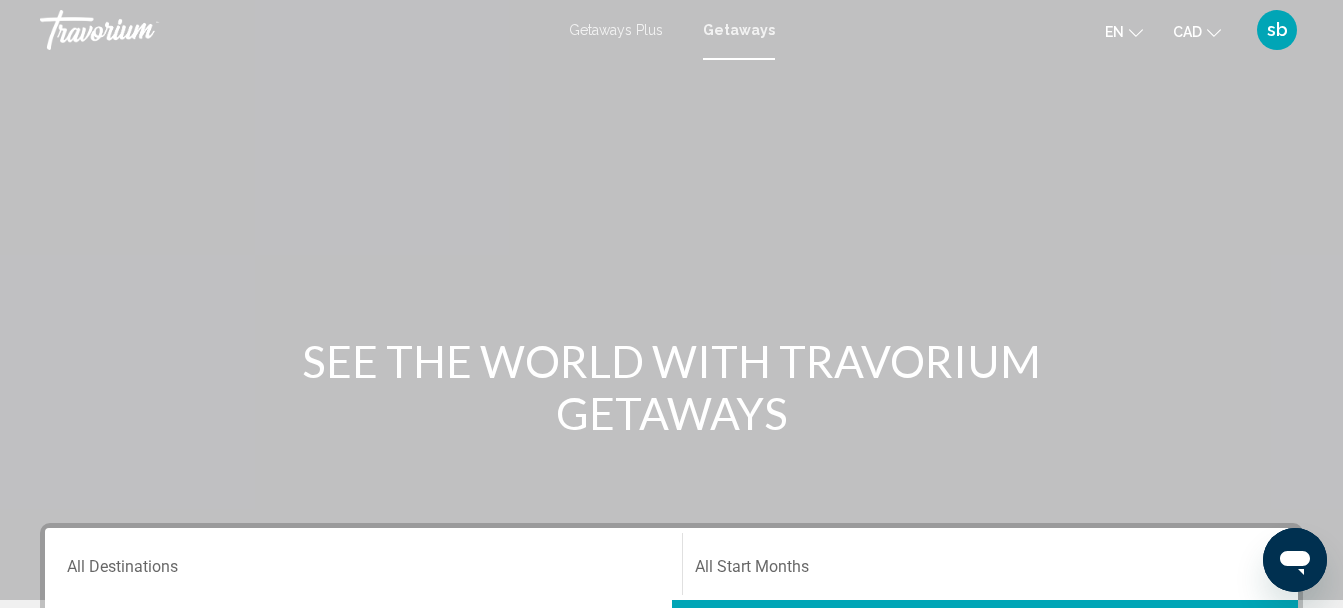 click on "Getaways Plus" at bounding box center (616, 30) 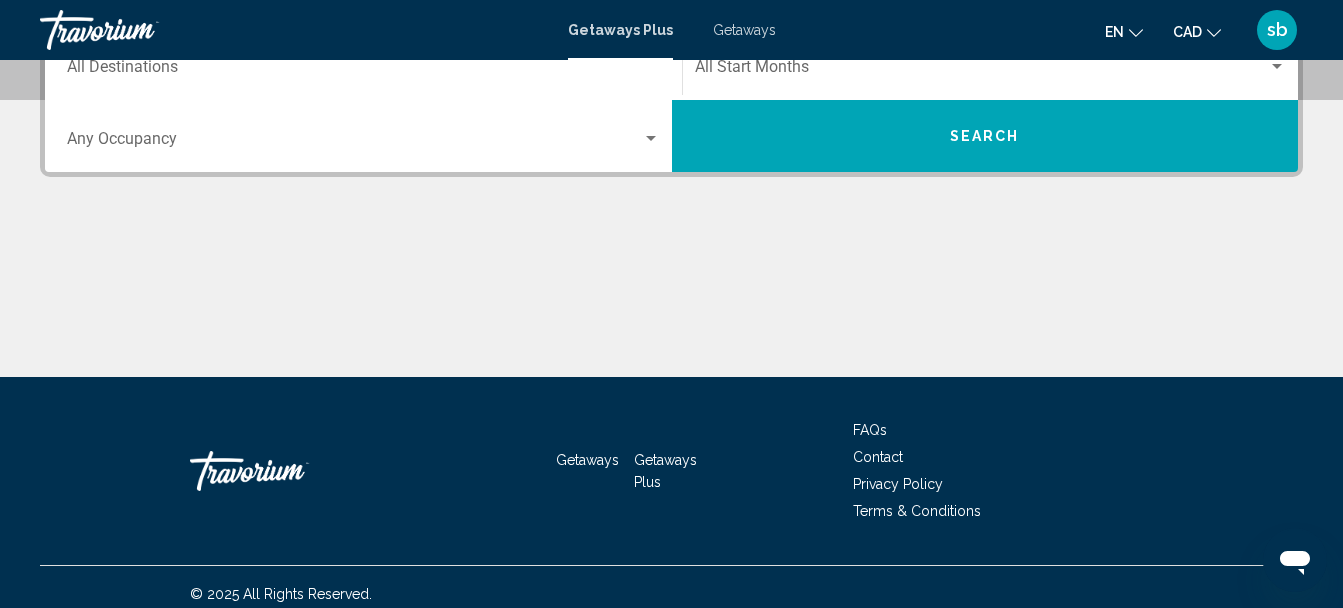 click on "Destination All Destinations" at bounding box center [363, 71] 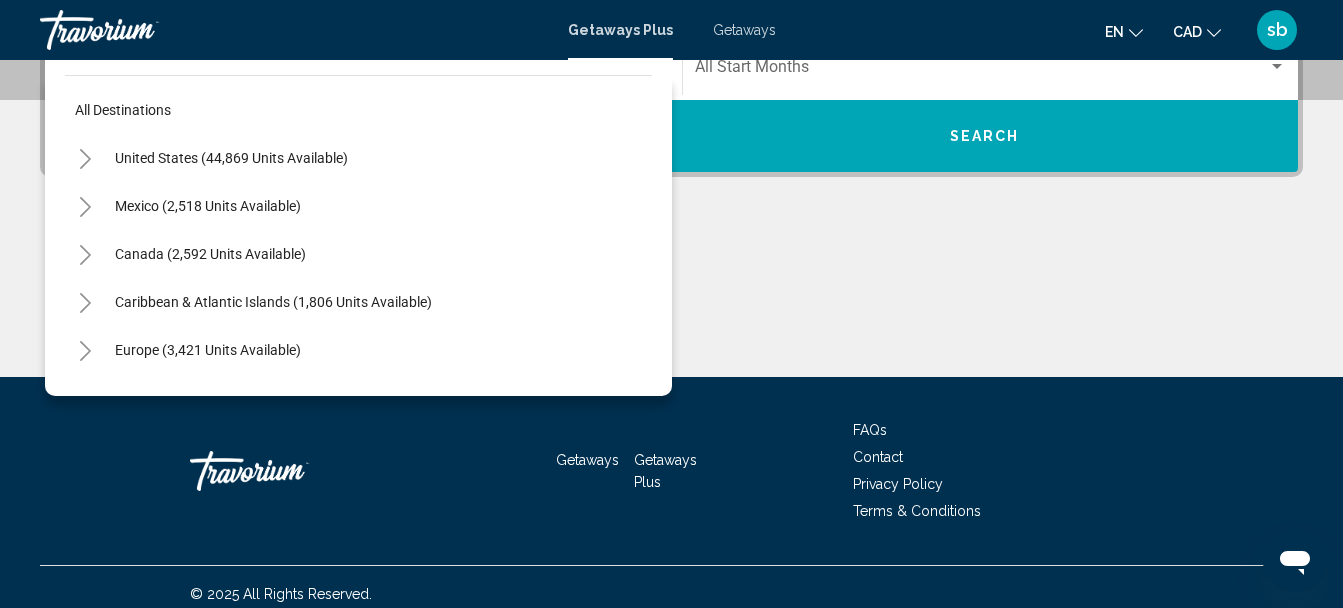 scroll, scrollTop: 458, scrollLeft: 0, axis: vertical 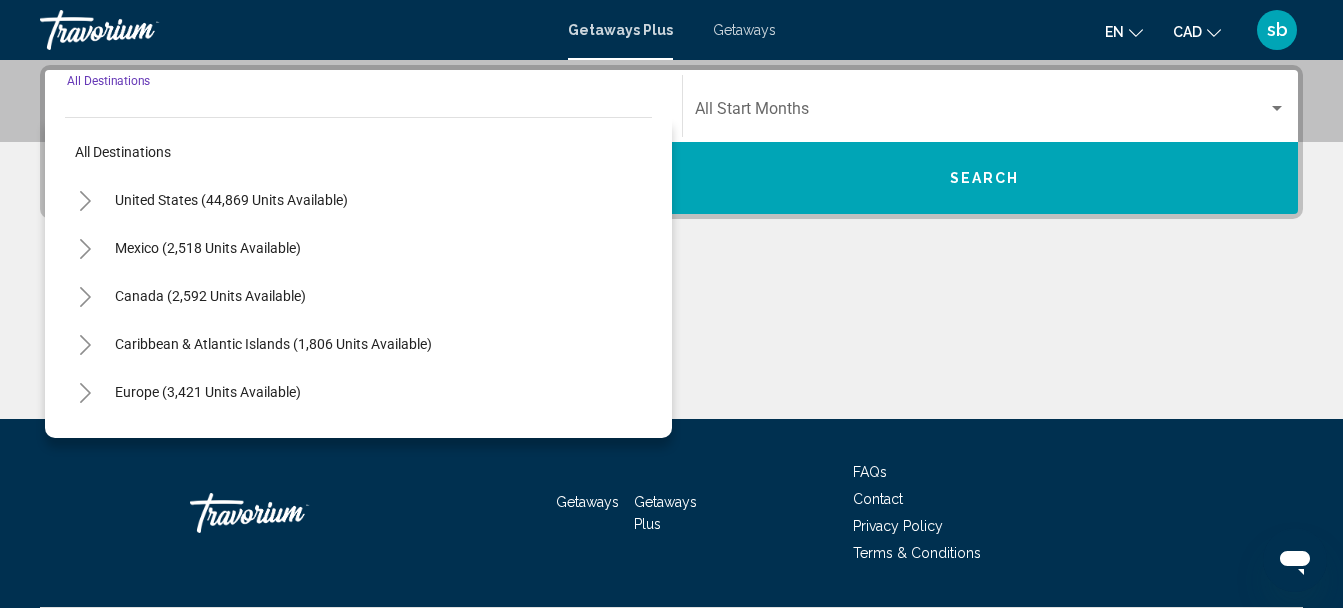 click on "Mexico (2,518 units available)" at bounding box center [210, 296] 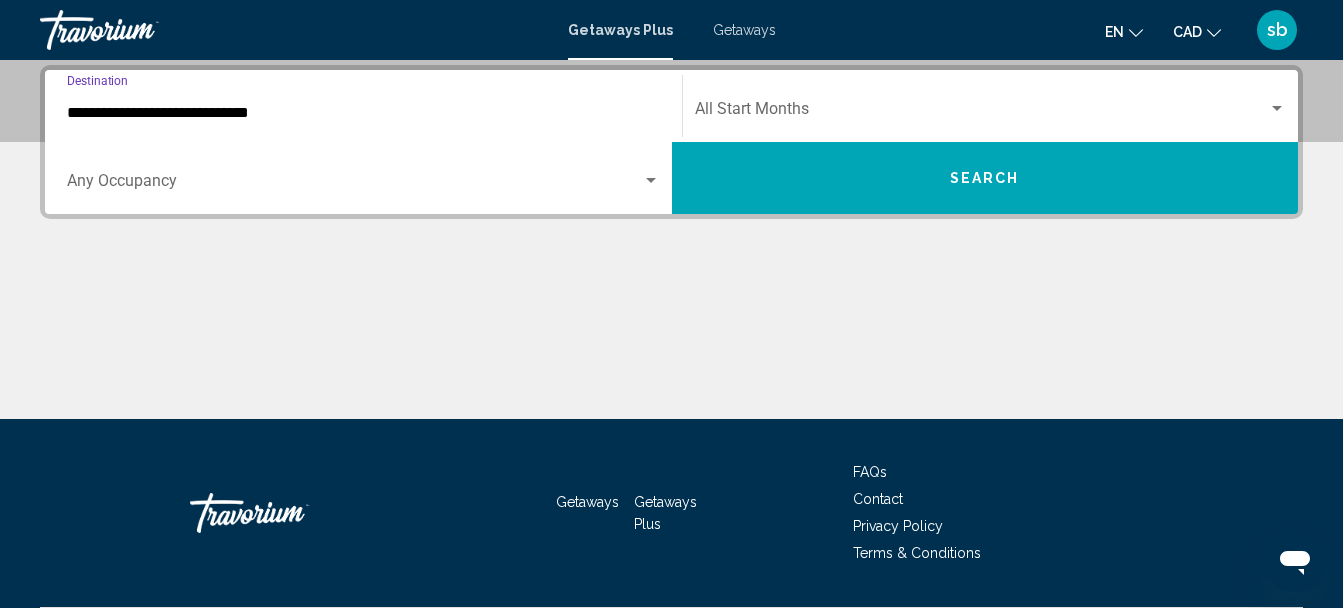 click on "Search" at bounding box center [985, 179] 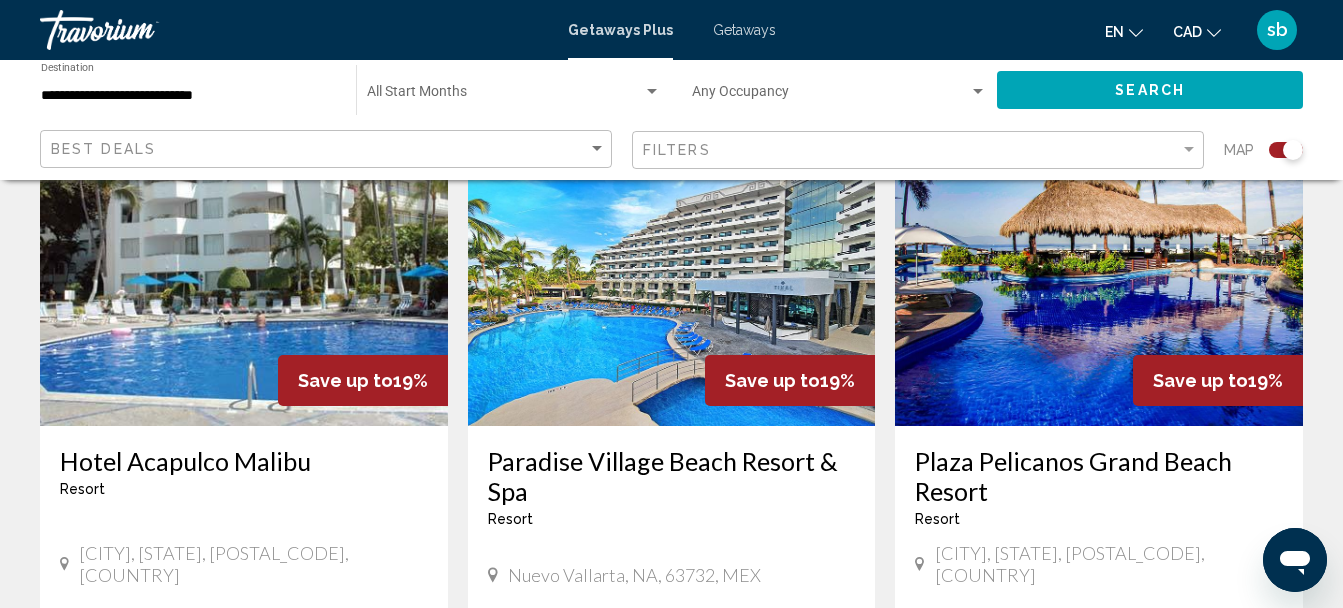 scroll, scrollTop: 1500, scrollLeft: 0, axis: vertical 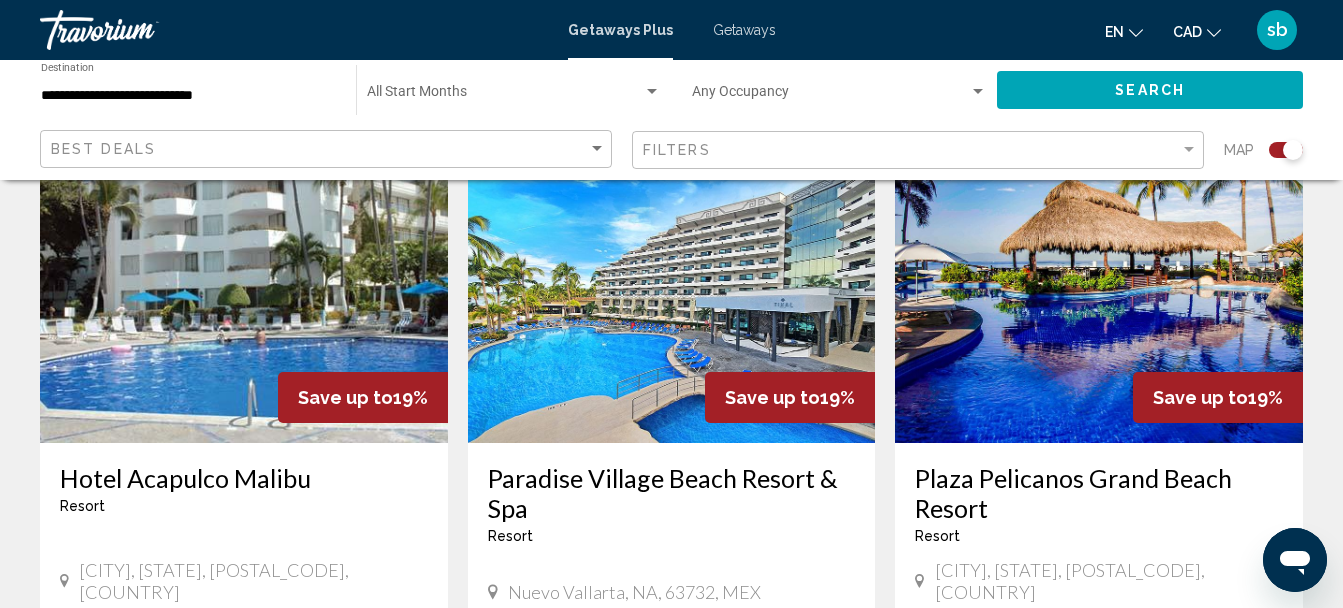 click at bounding box center (1099, 283) 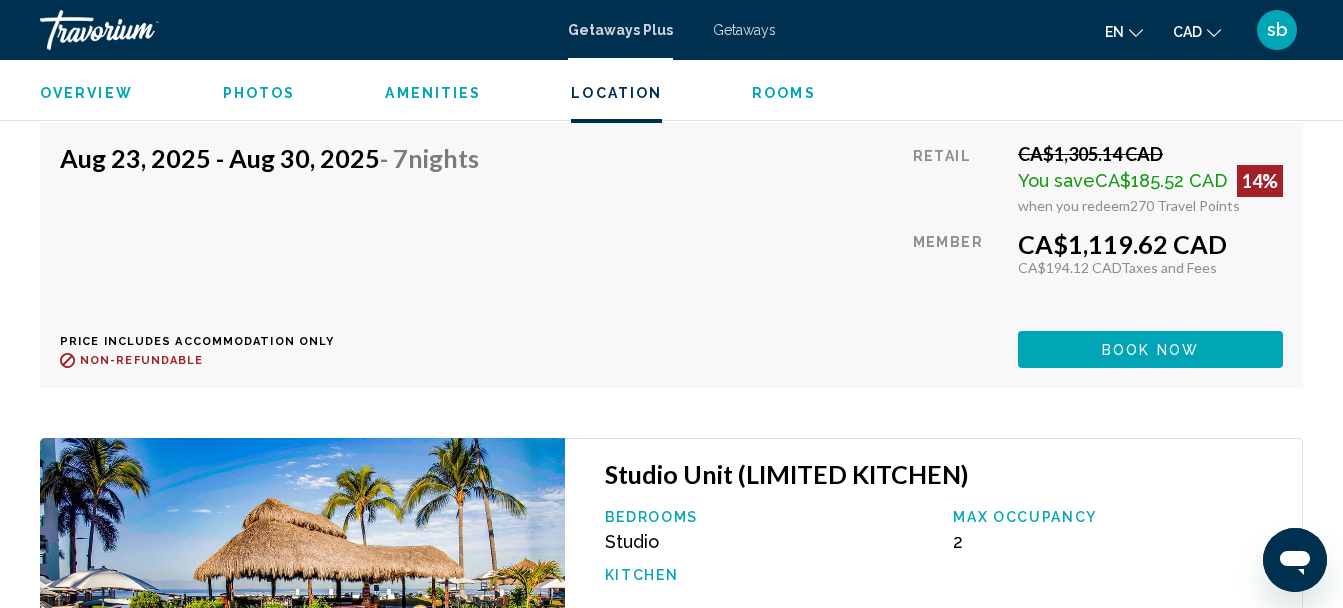 scroll, scrollTop: 3203, scrollLeft: 0, axis: vertical 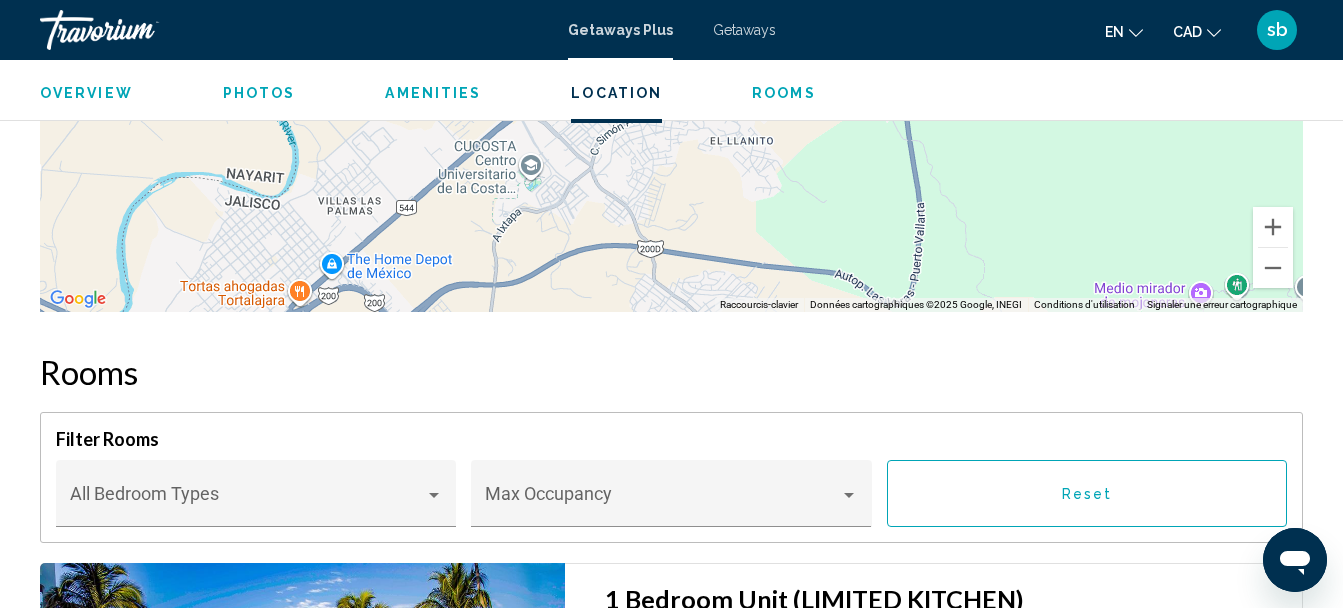 click at bounding box center [140, 30] 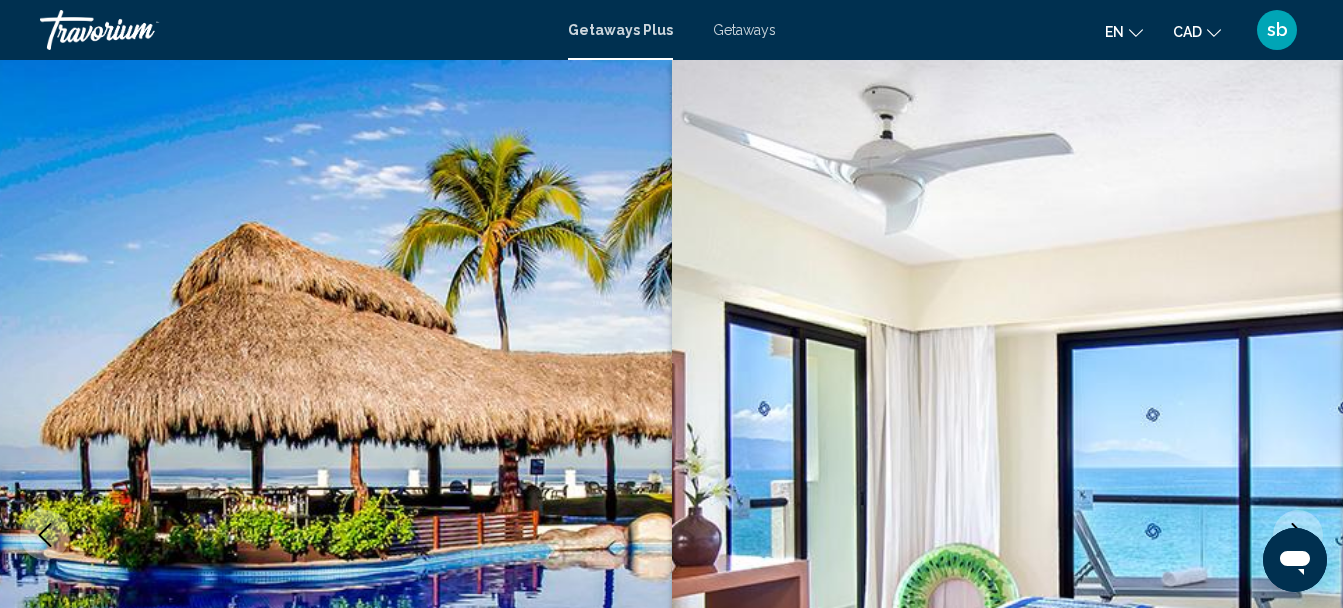 scroll, scrollTop: 1109, scrollLeft: 0, axis: vertical 